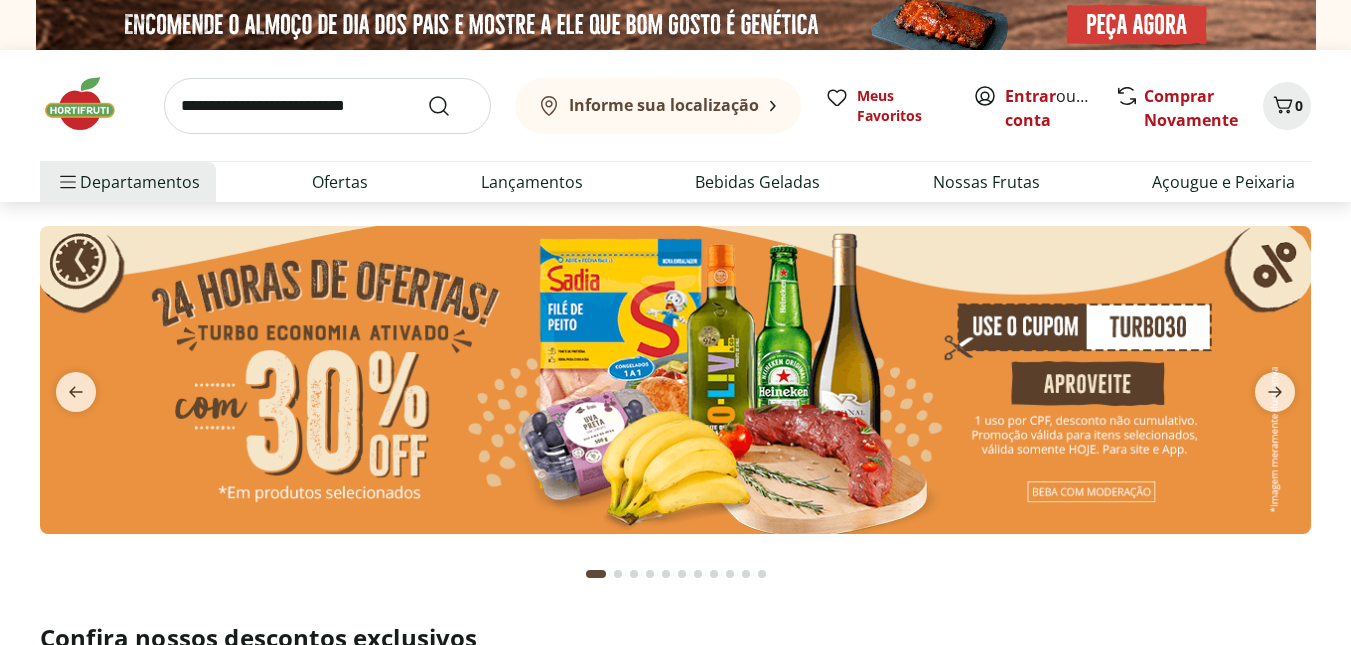 scroll, scrollTop: 0, scrollLeft: 0, axis: both 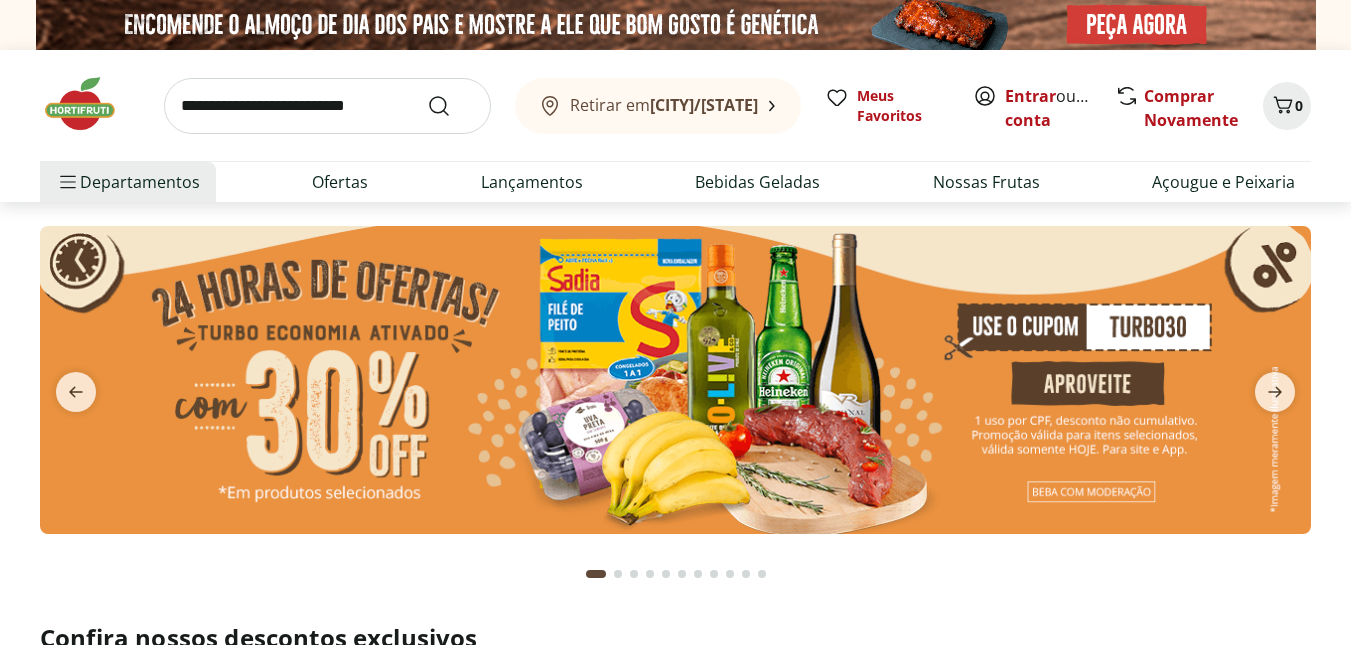 click at bounding box center [327, 106] 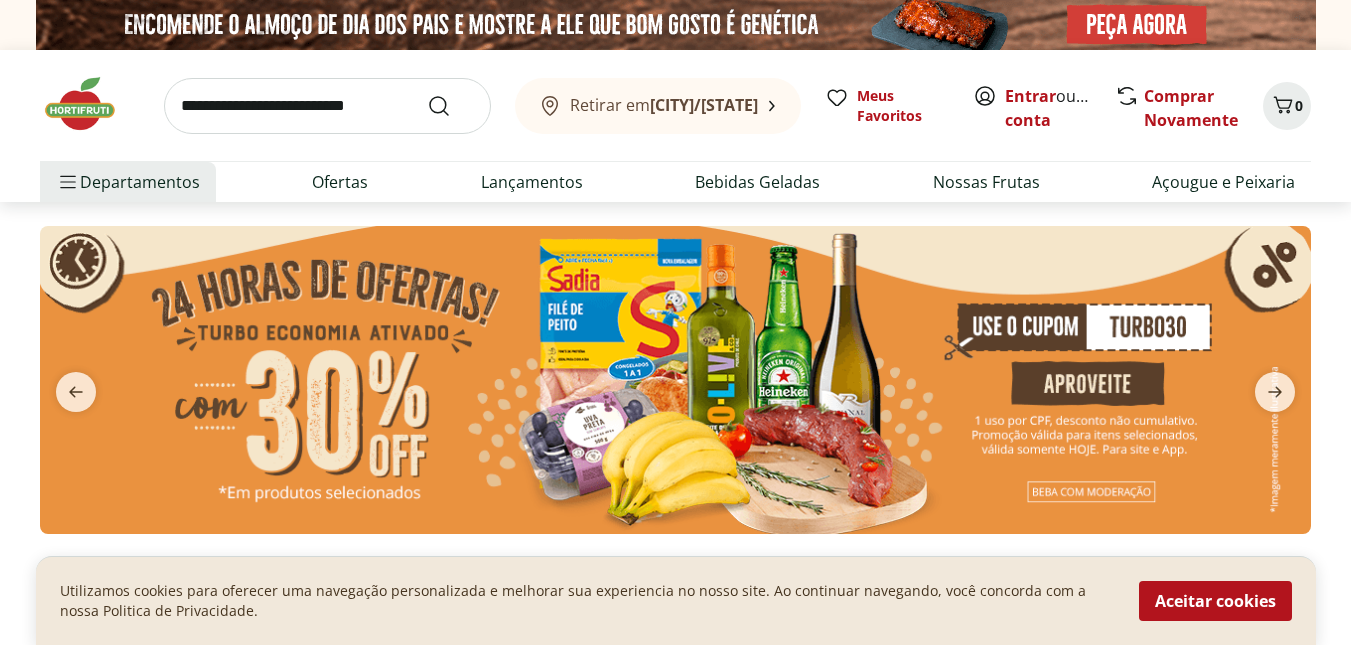click at bounding box center [675, 380] 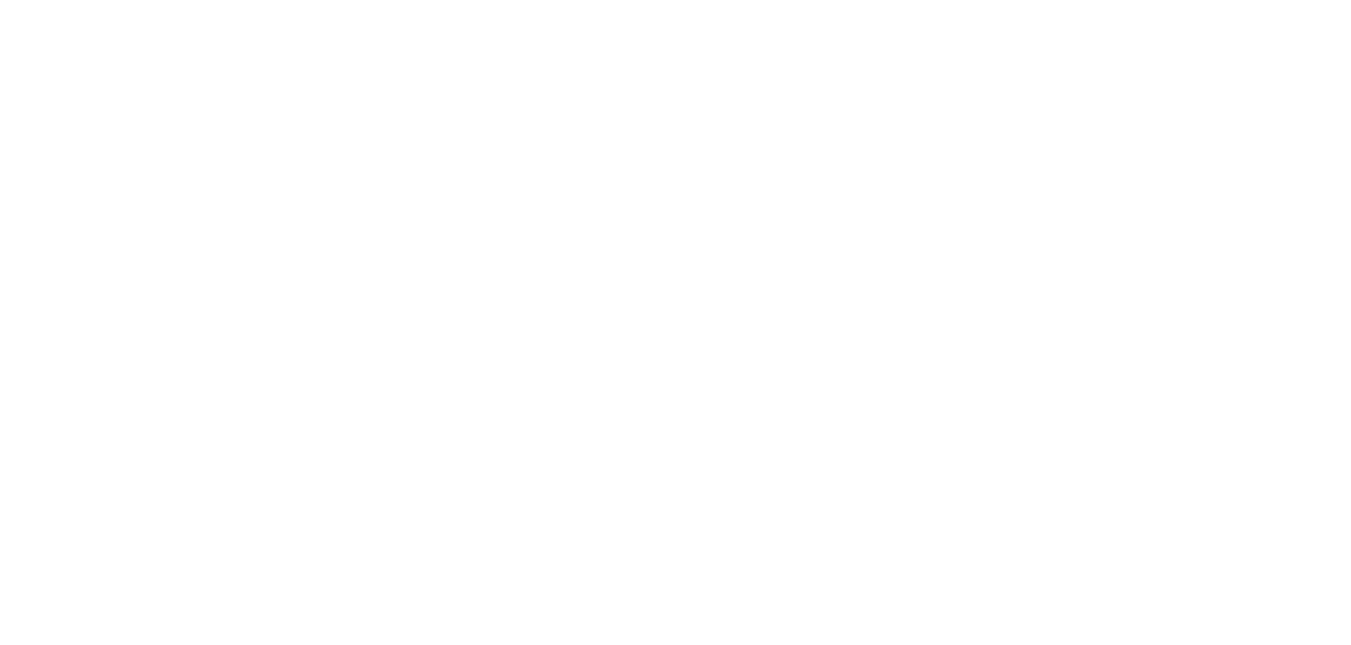 select on "**********" 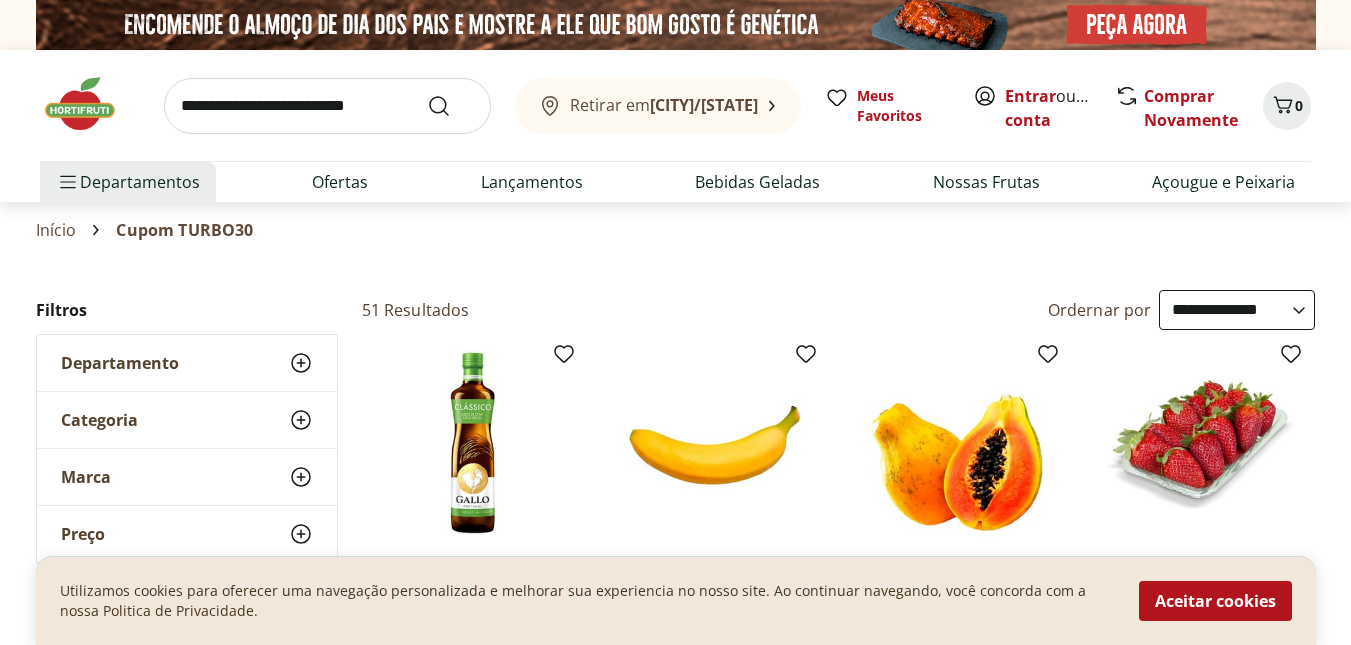 scroll, scrollTop: 100, scrollLeft: 0, axis: vertical 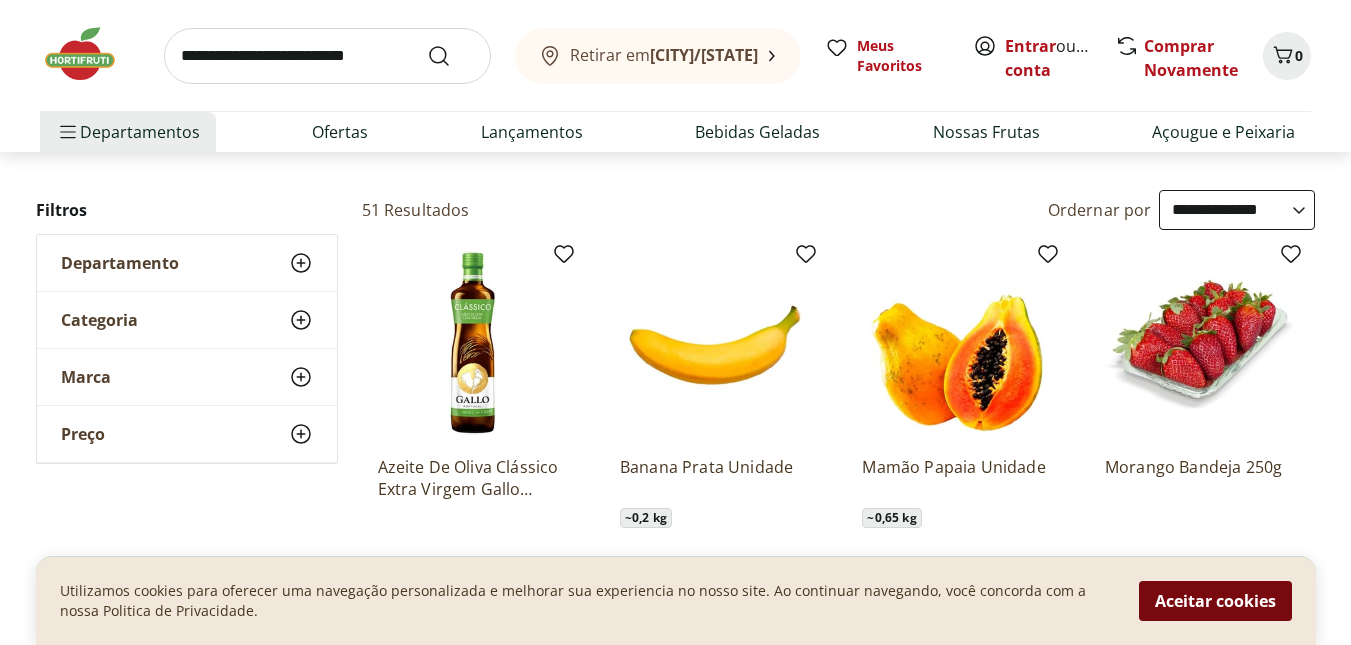 click on "Aceitar cookies" at bounding box center [1215, 601] 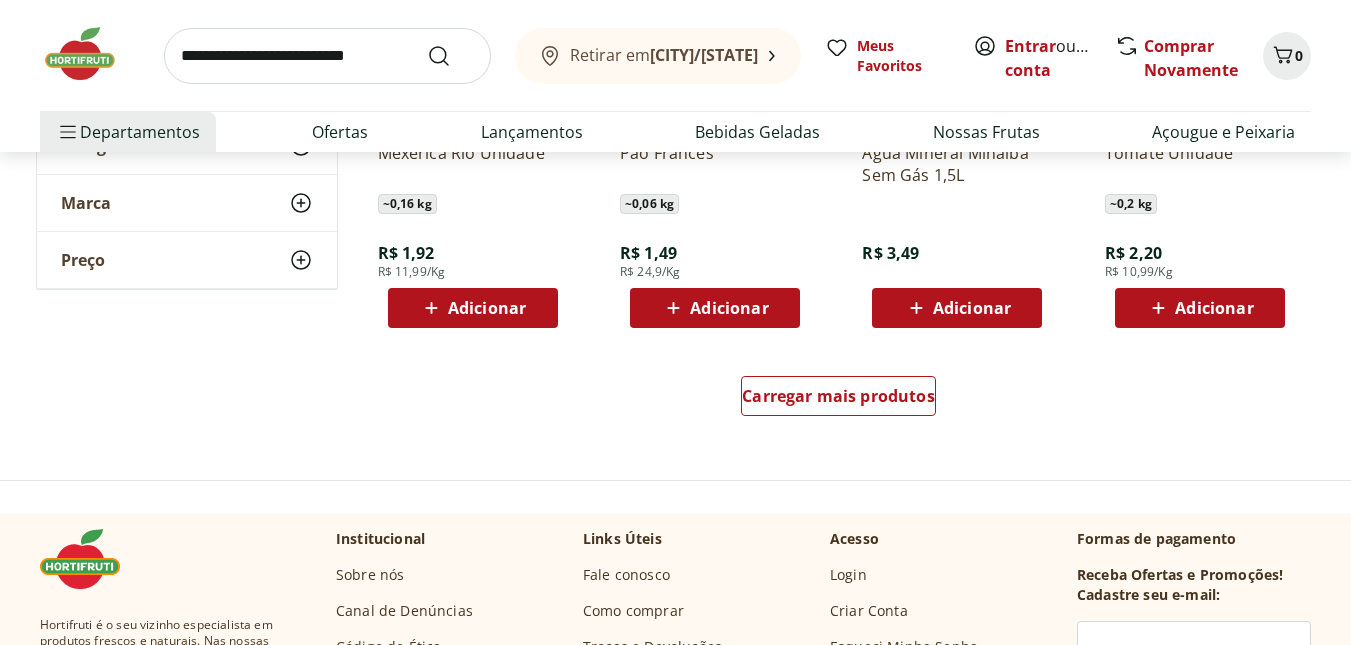 scroll, scrollTop: 1300, scrollLeft: 0, axis: vertical 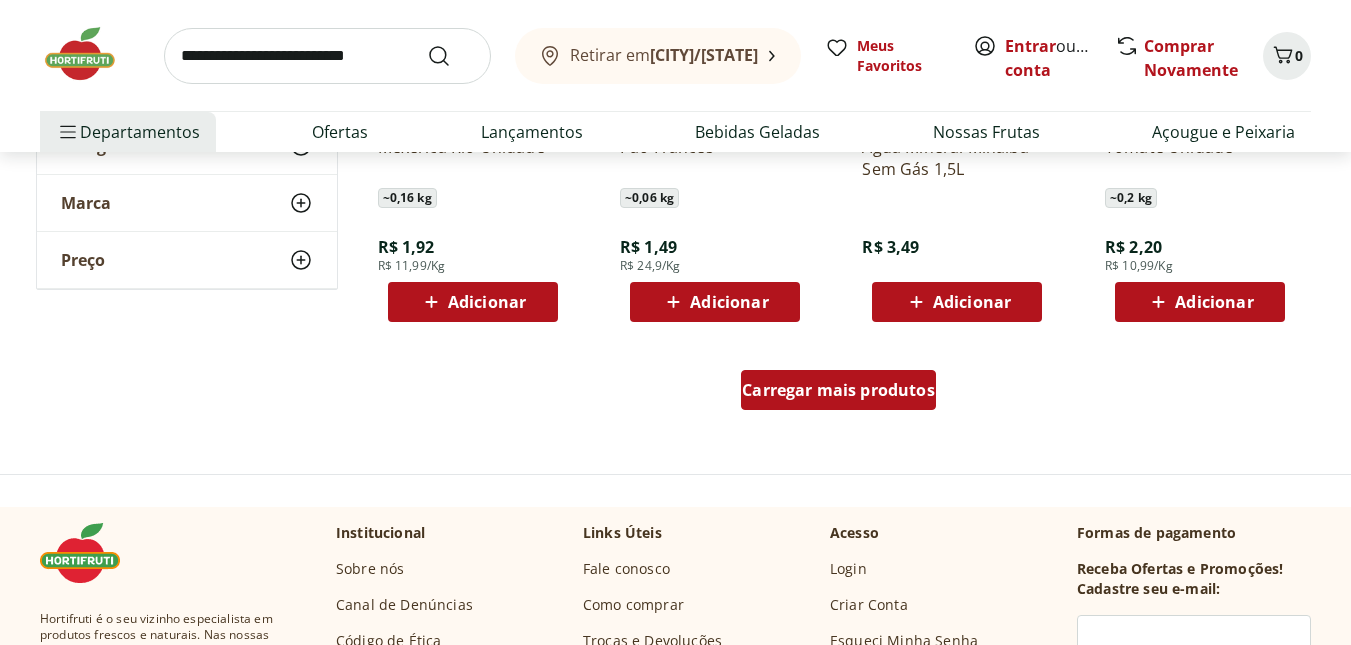 click on "Carregar mais produtos" at bounding box center [838, 390] 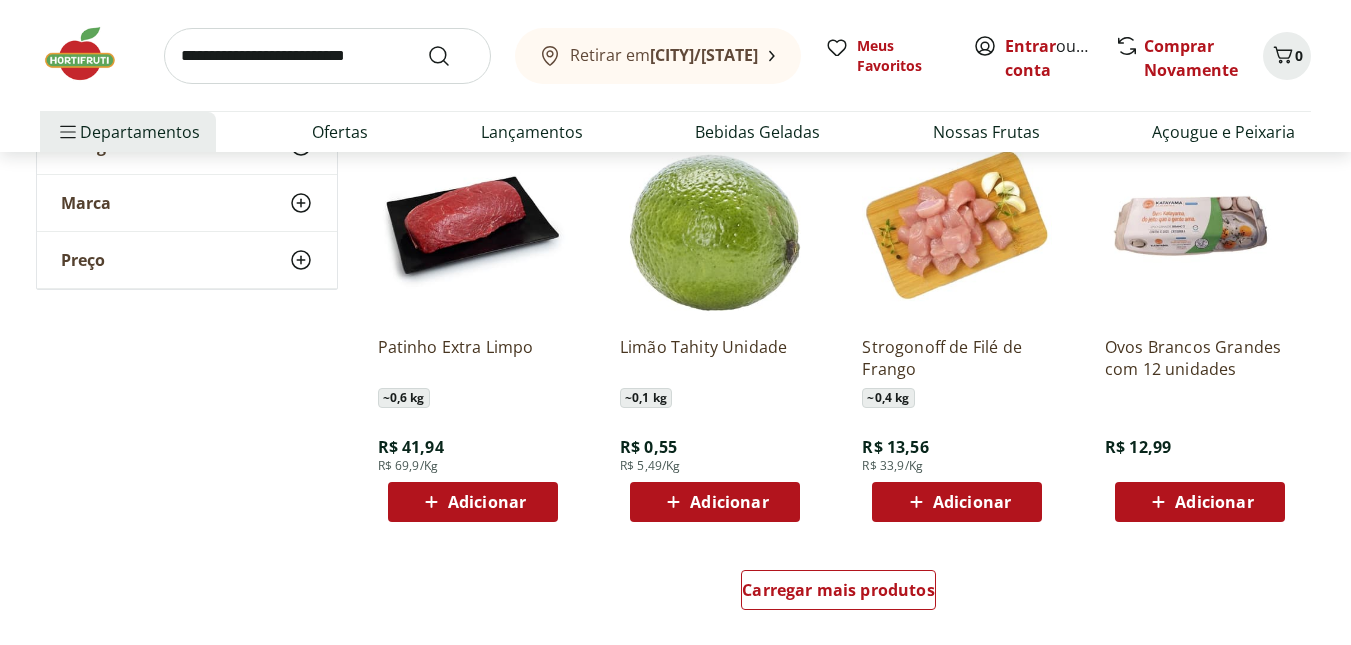 scroll, scrollTop: 2500, scrollLeft: 0, axis: vertical 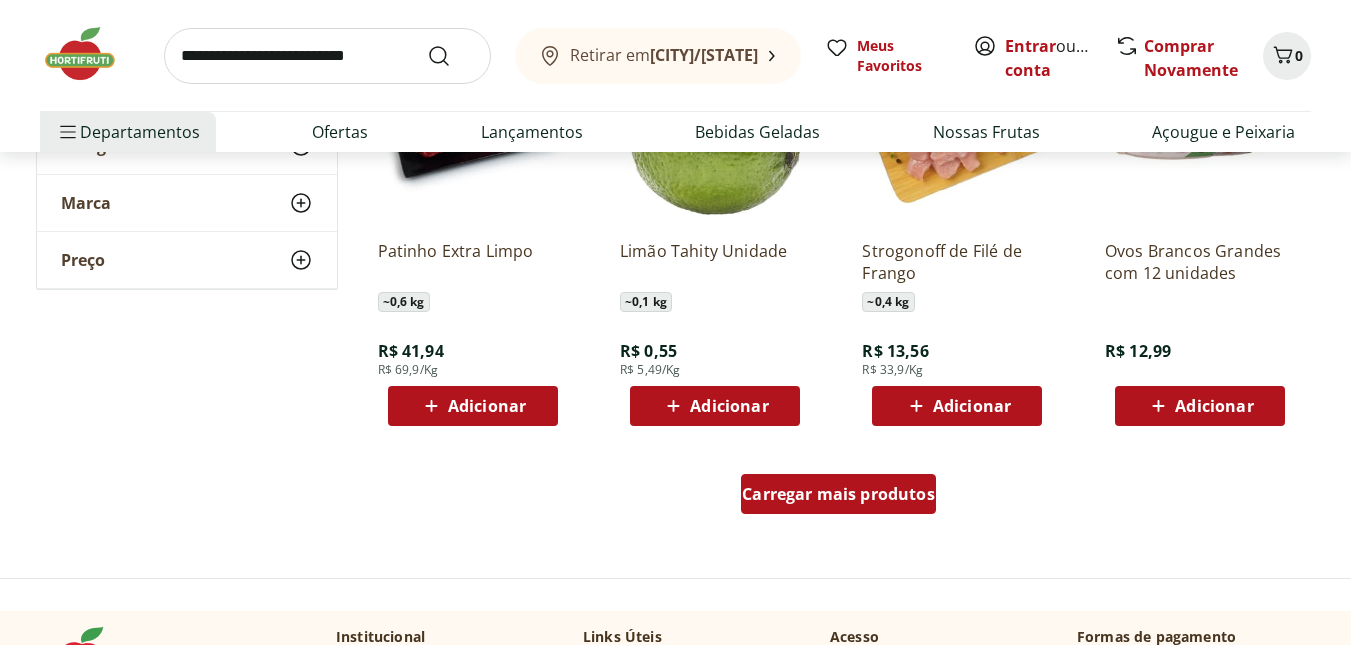 click on "Carregar mais produtos" at bounding box center (838, 494) 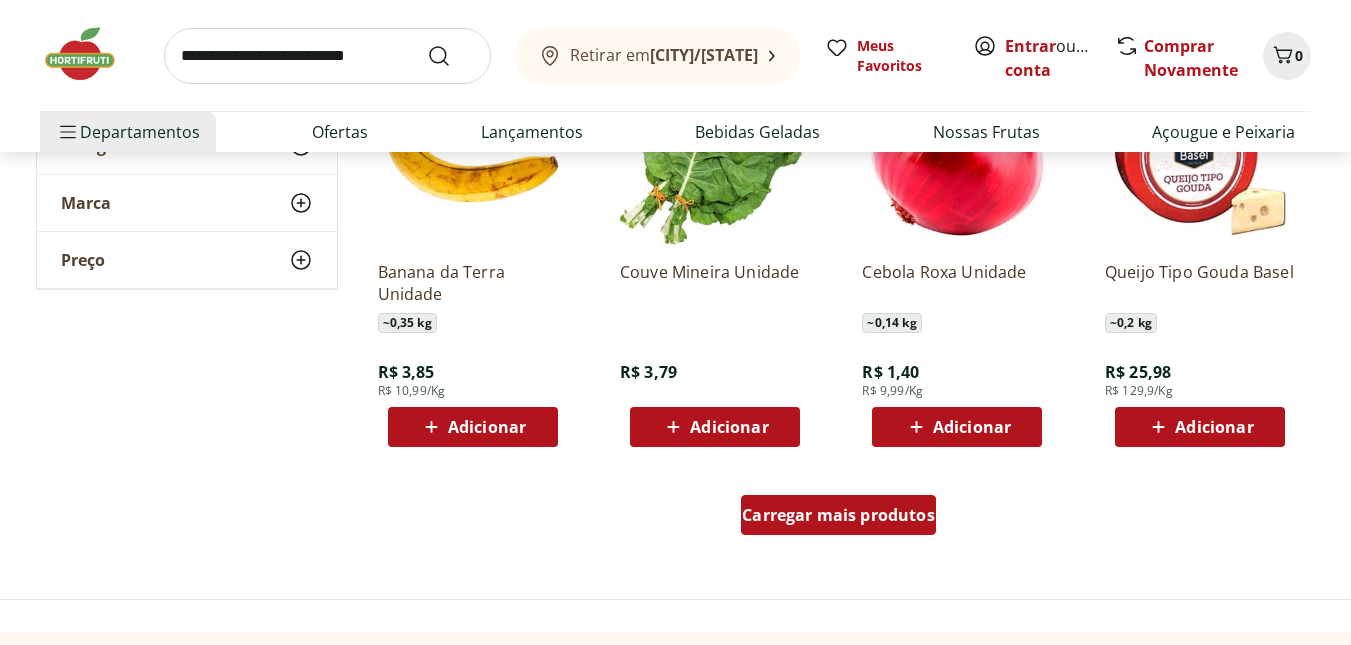 scroll, scrollTop: 3800, scrollLeft: 0, axis: vertical 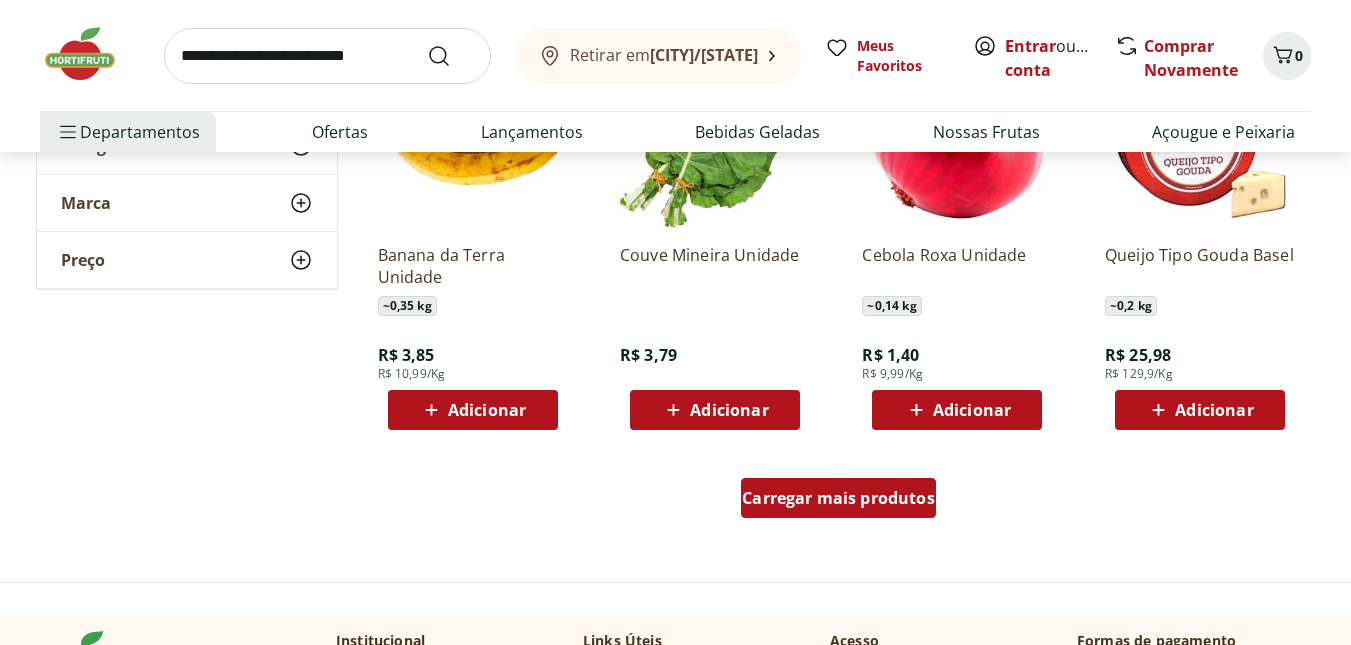 click on "Carregar mais produtos" at bounding box center [838, 498] 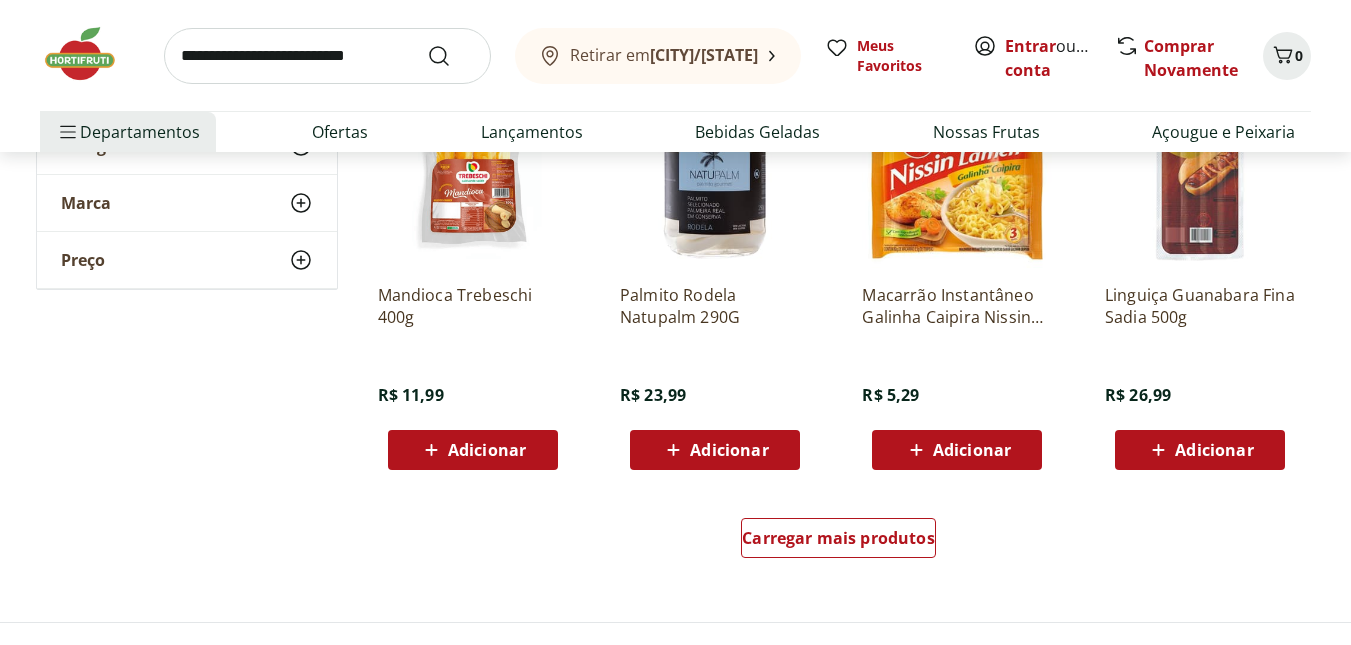 scroll, scrollTop: 5100, scrollLeft: 0, axis: vertical 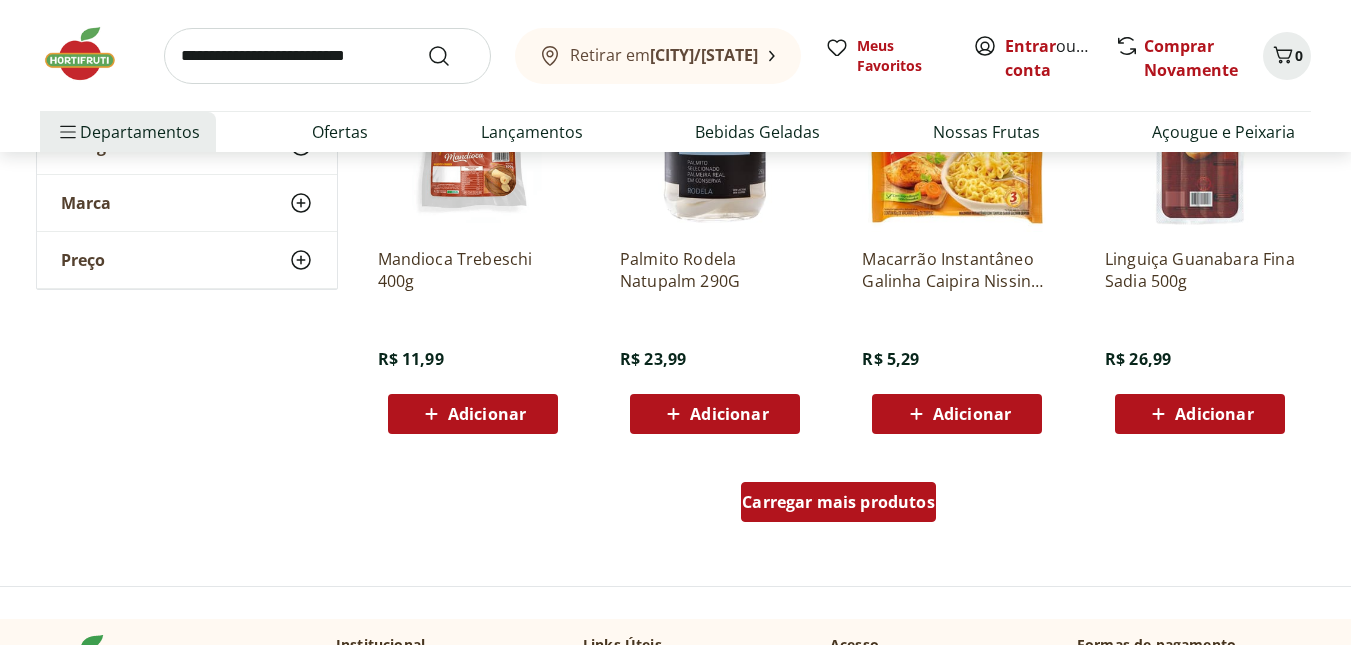 click on "Carregar mais produtos" at bounding box center [838, 502] 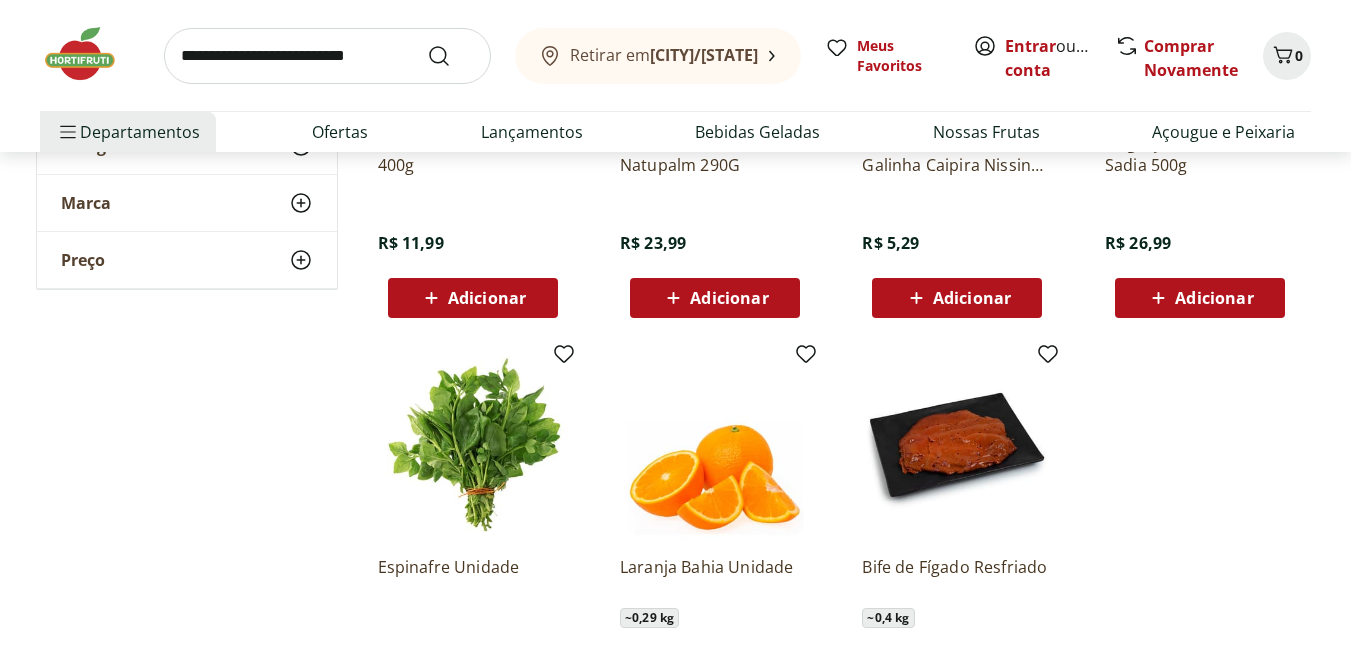 scroll, scrollTop: 5400, scrollLeft: 0, axis: vertical 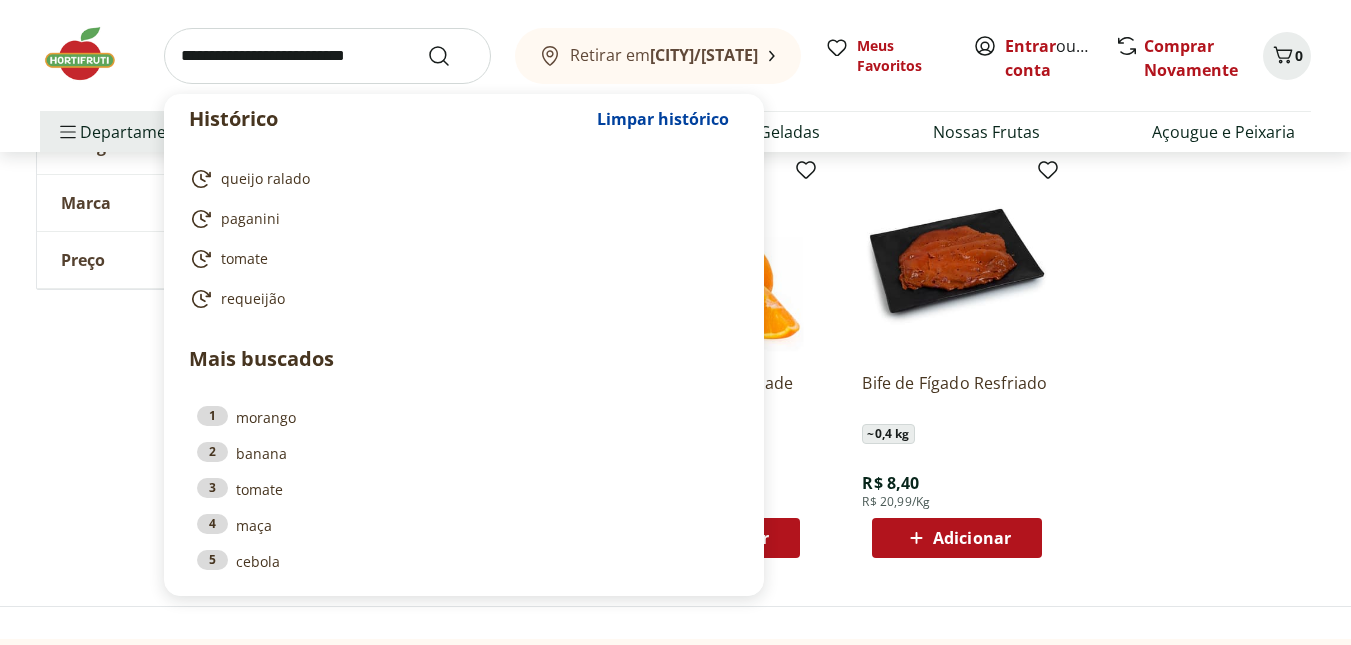 click at bounding box center (327, 56) 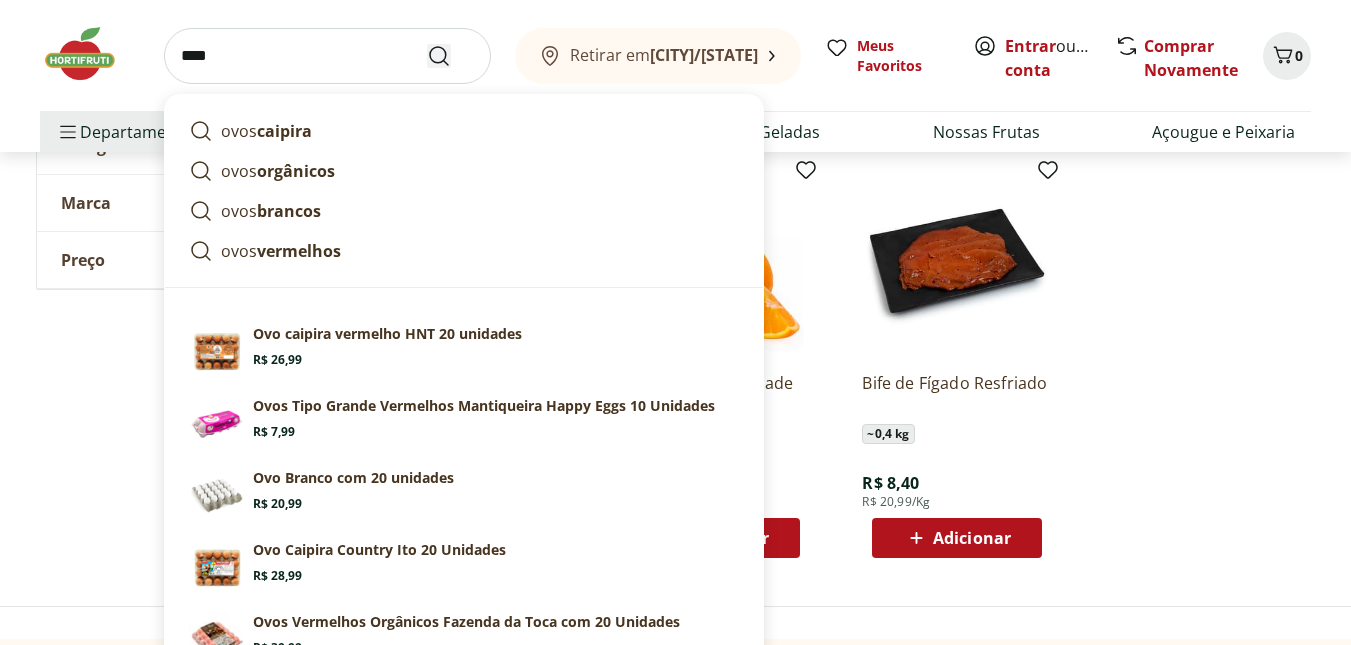 type on "****" 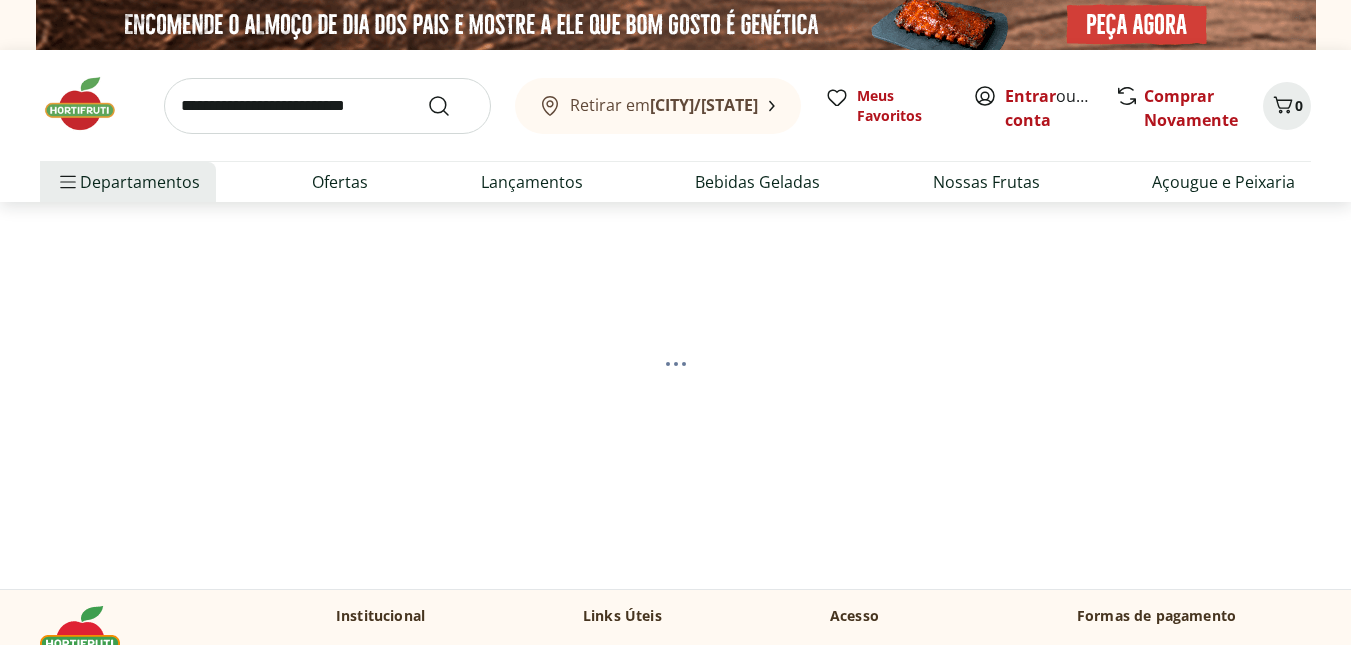 select on "**********" 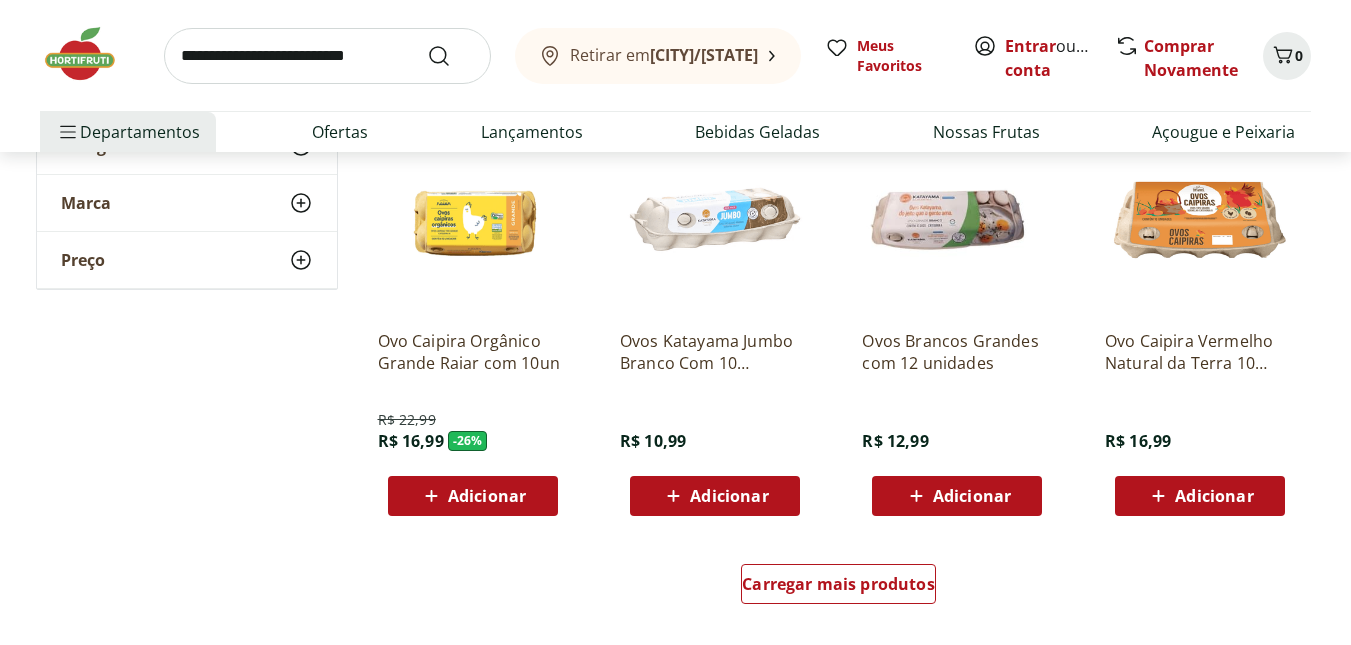 scroll, scrollTop: 1200, scrollLeft: 0, axis: vertical 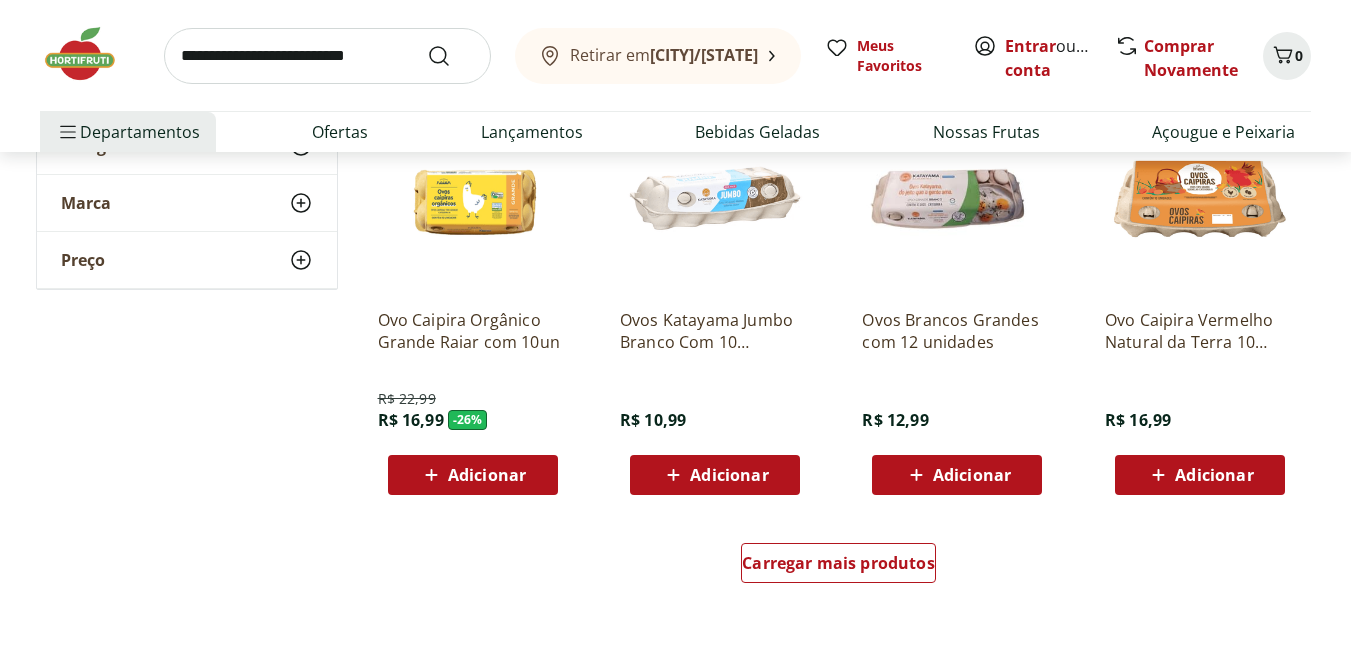 click 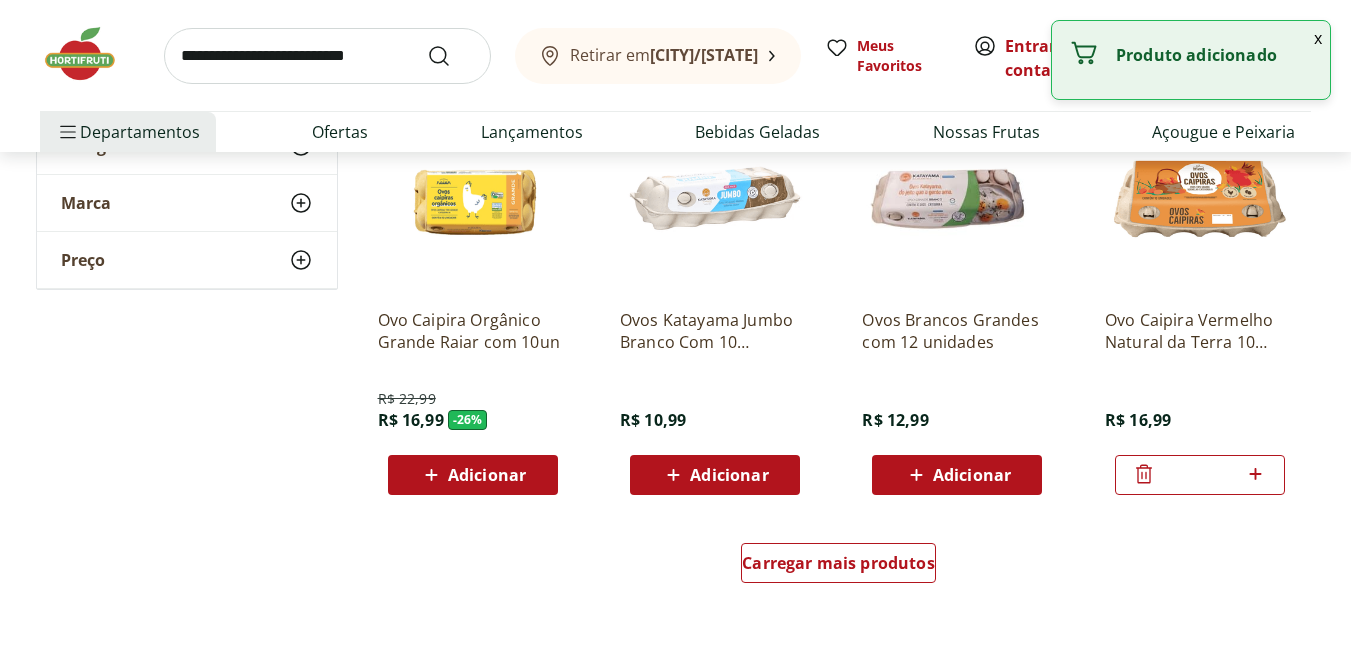 click 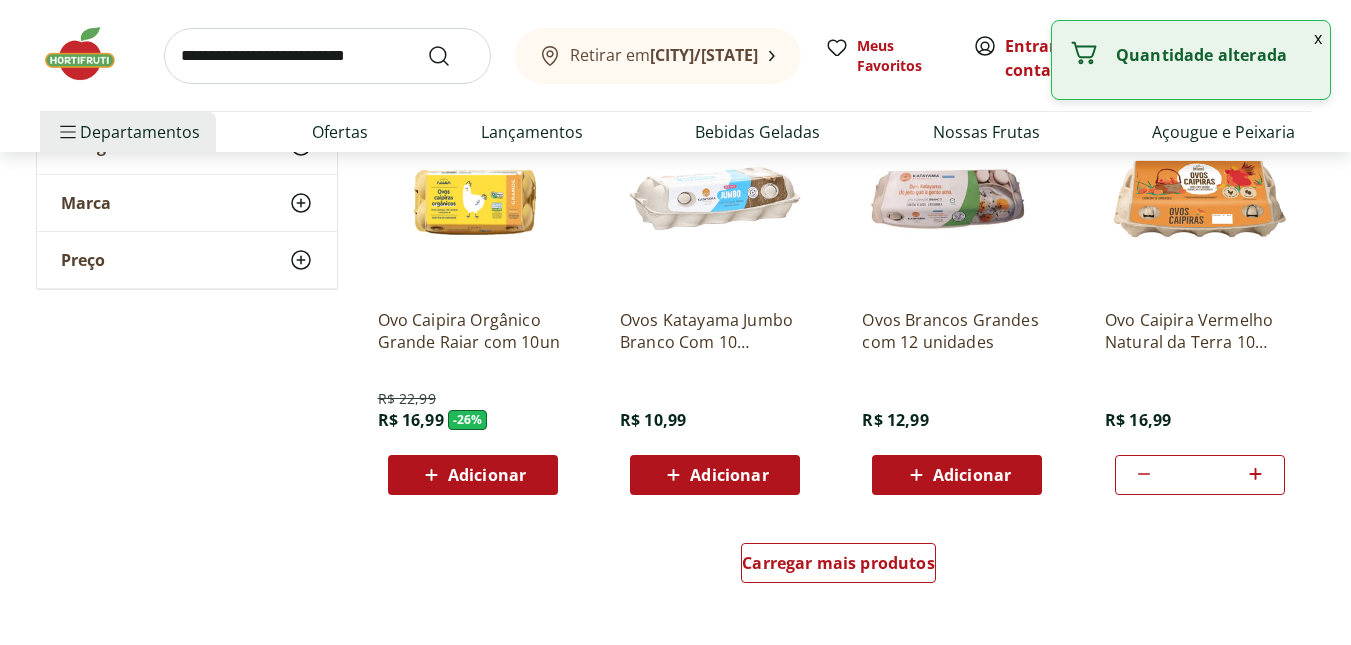 click 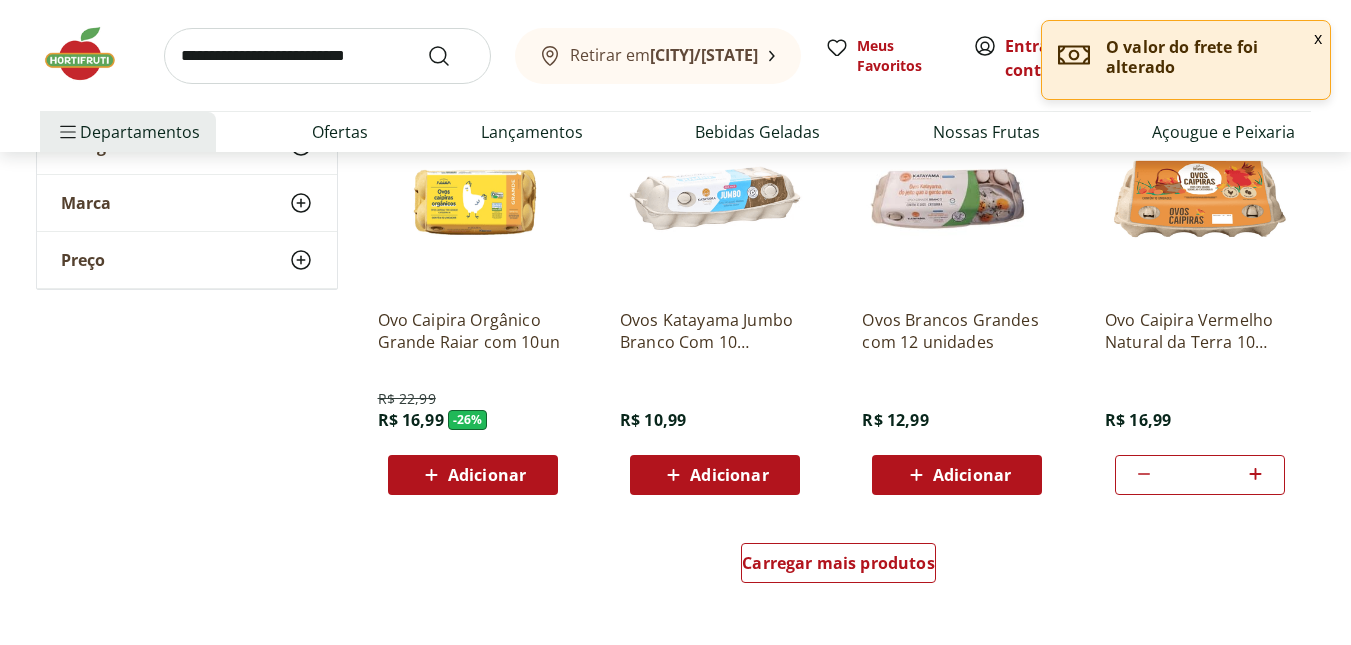 click at bounding box center [327, 56] 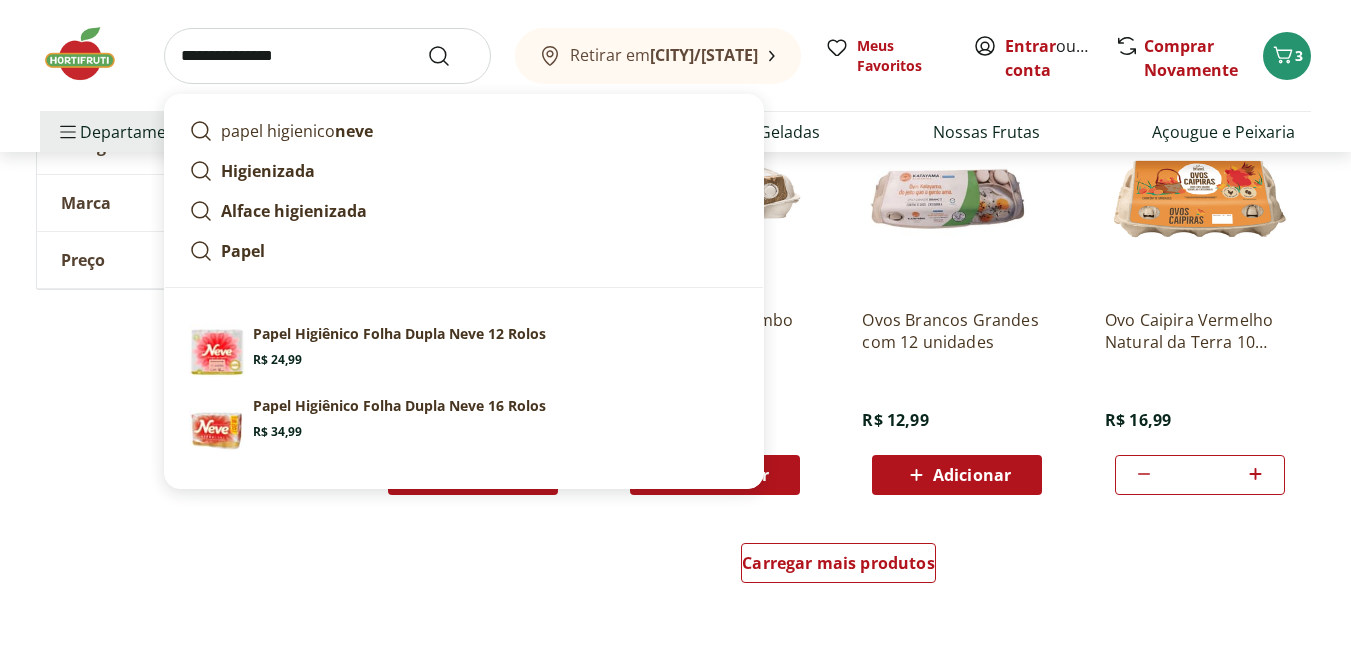 type on "**********" 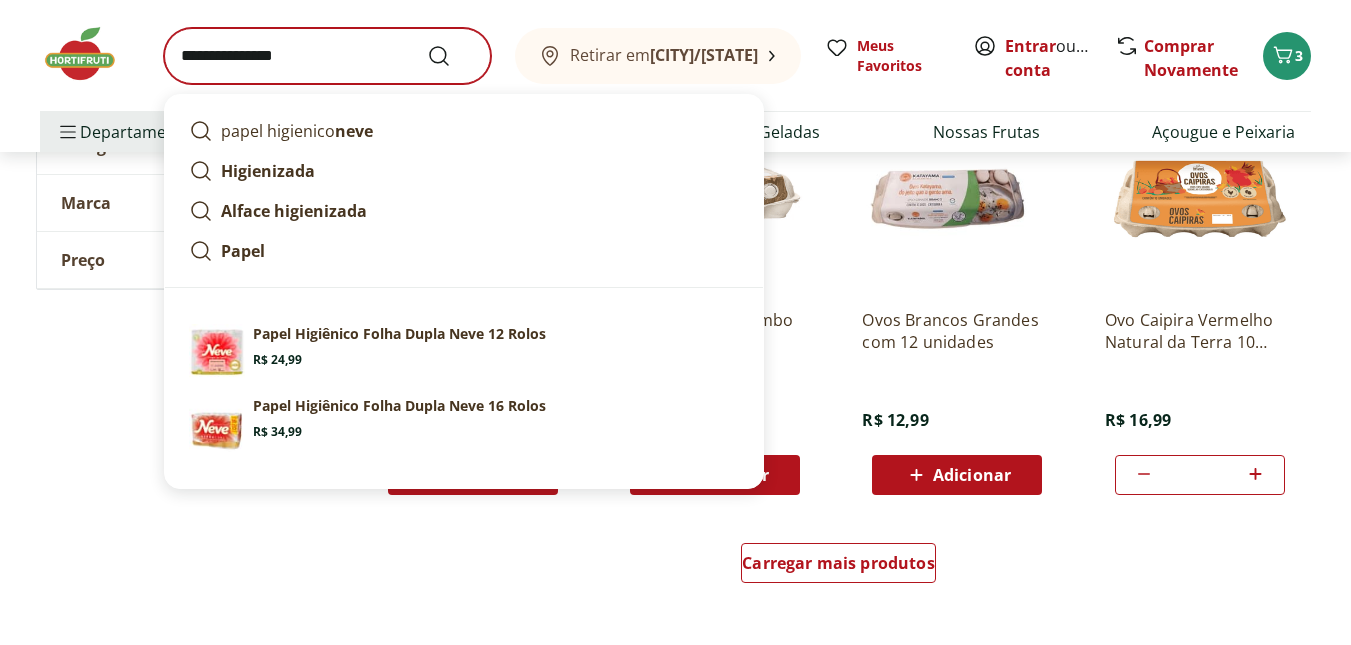 scroll, scrollTop: 0, scrollLeft: 0, axis: both 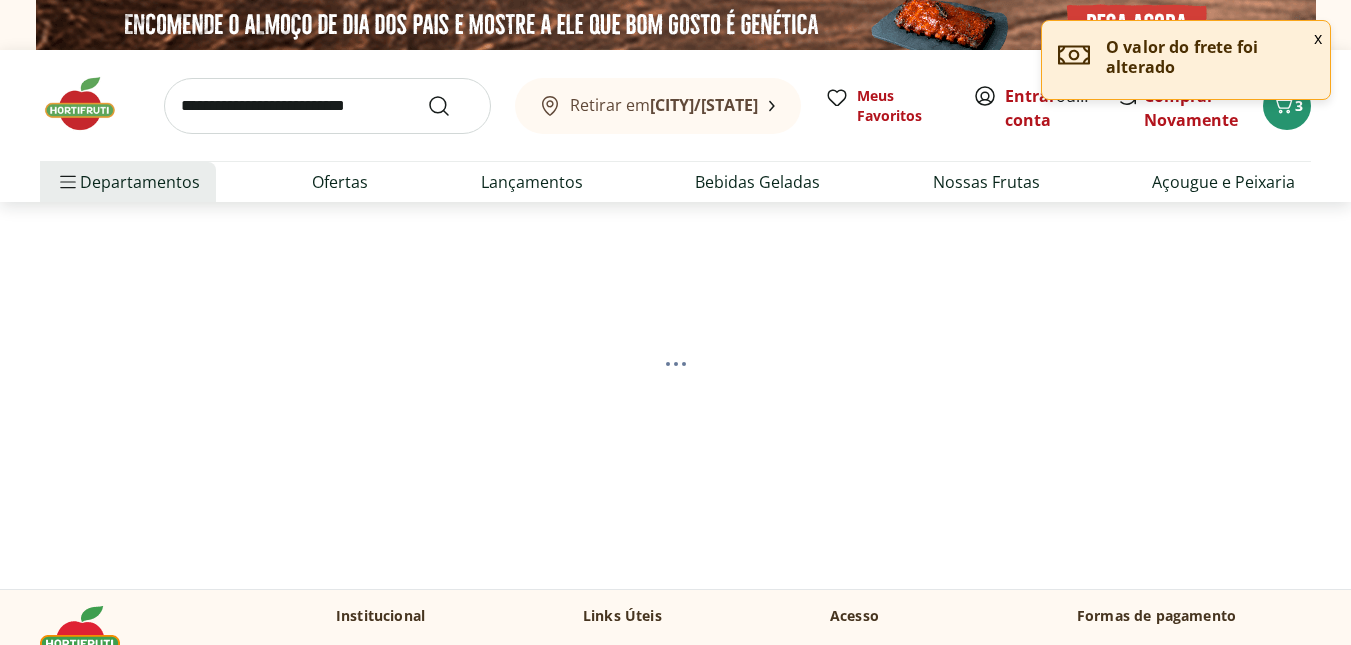 select on "**********" 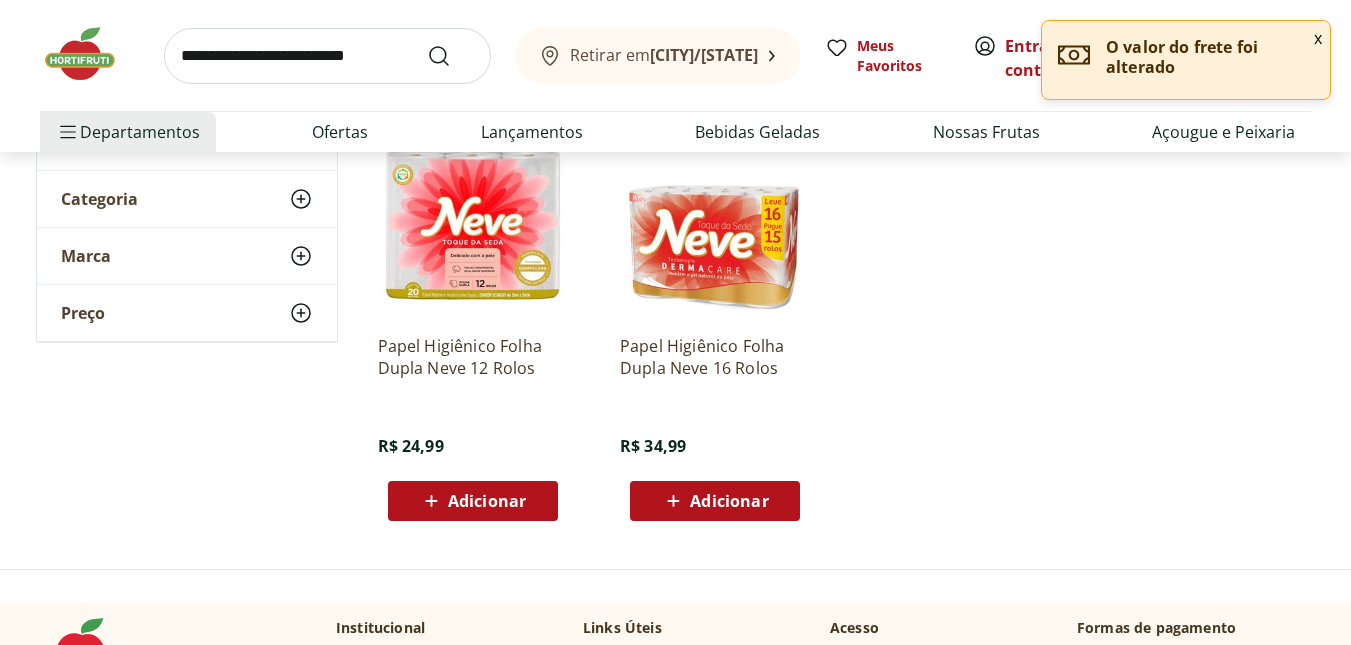 scroll, scrollTop: 300, scrollLeft: 0, axis: vertical 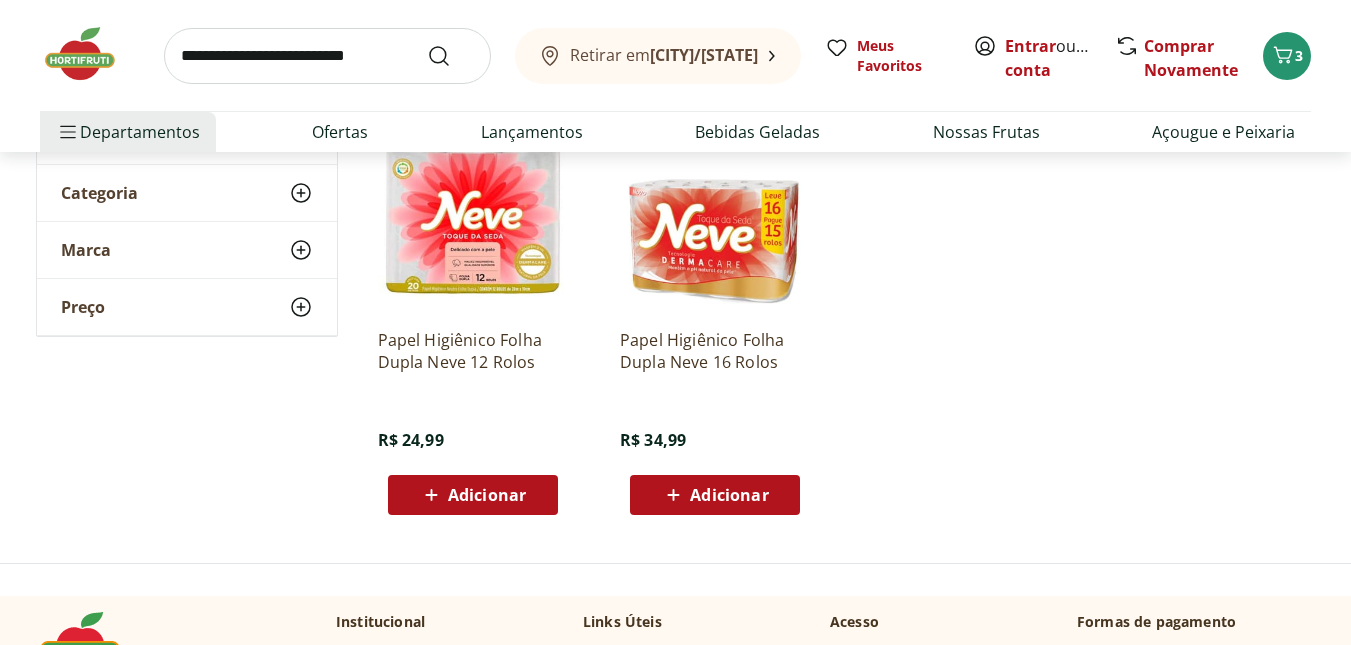 click on "Adicionar" at bounding box center [487, 495] 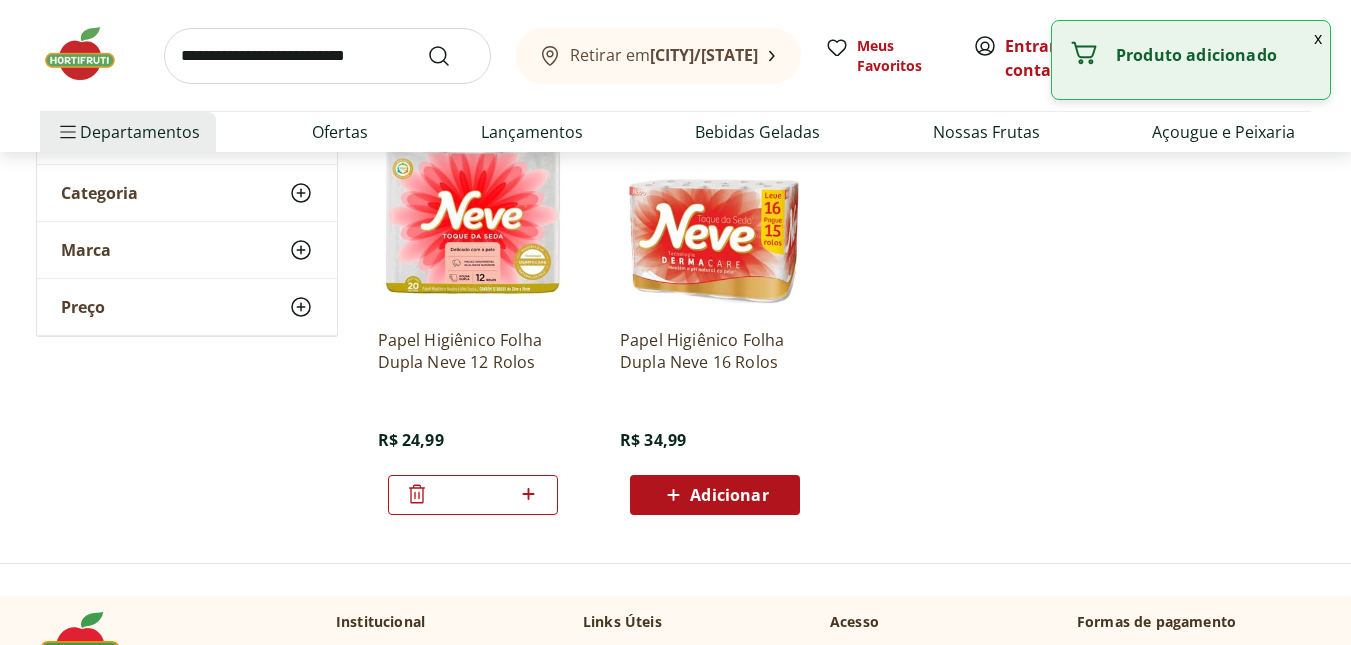 drag, startPoint x: 235, startPoint y: 58, endPoint x: 246, endPoint y: 56, distance: 11.18034 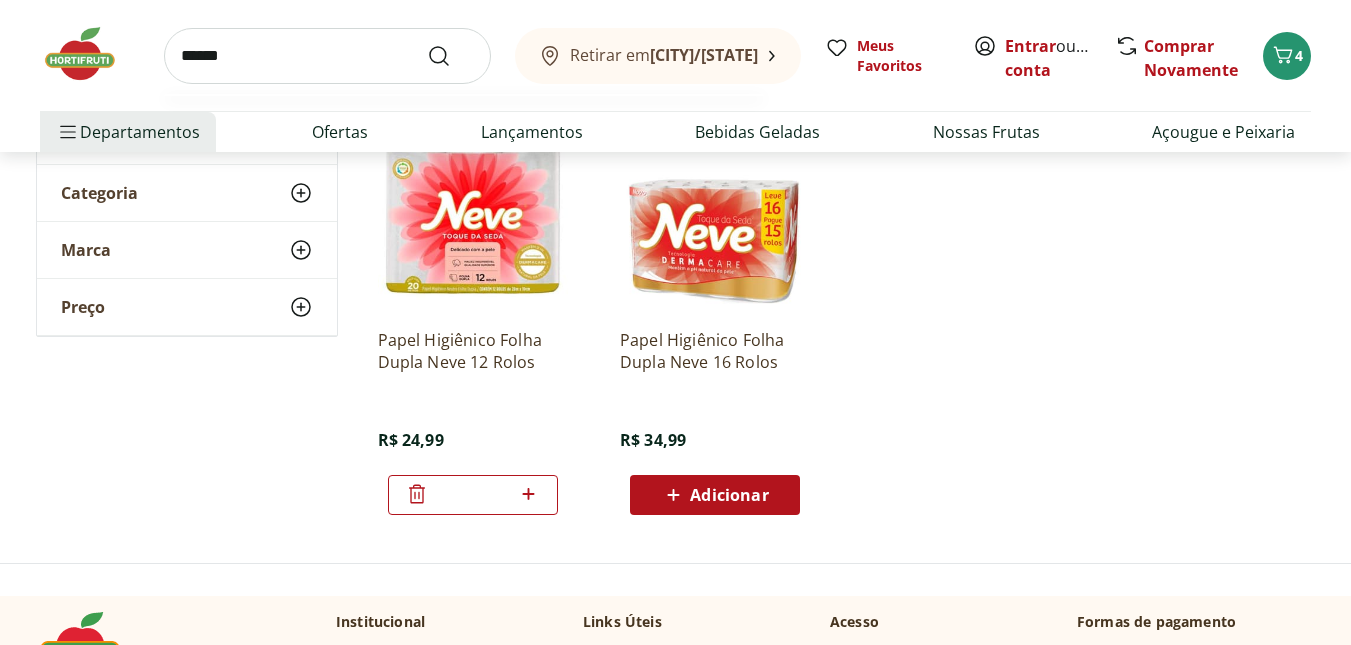 type on "******" 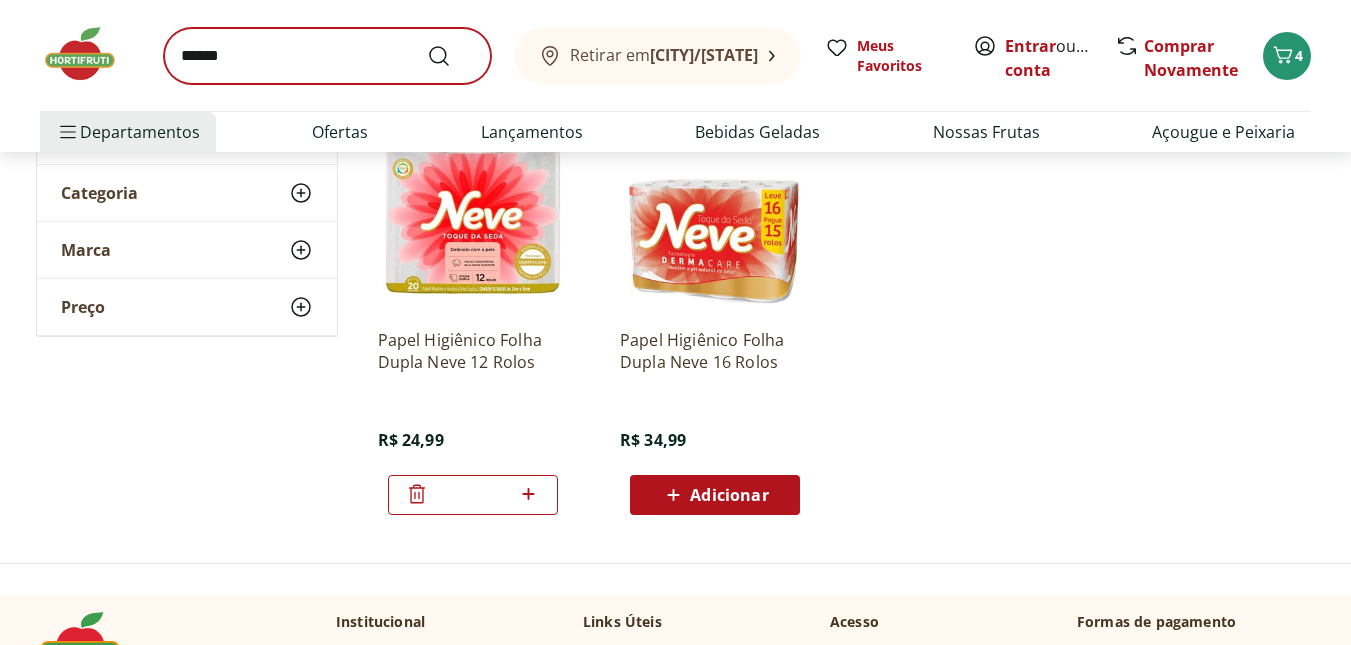 scroll, scrollTop: 0, scrollLeft: 0, axis: both 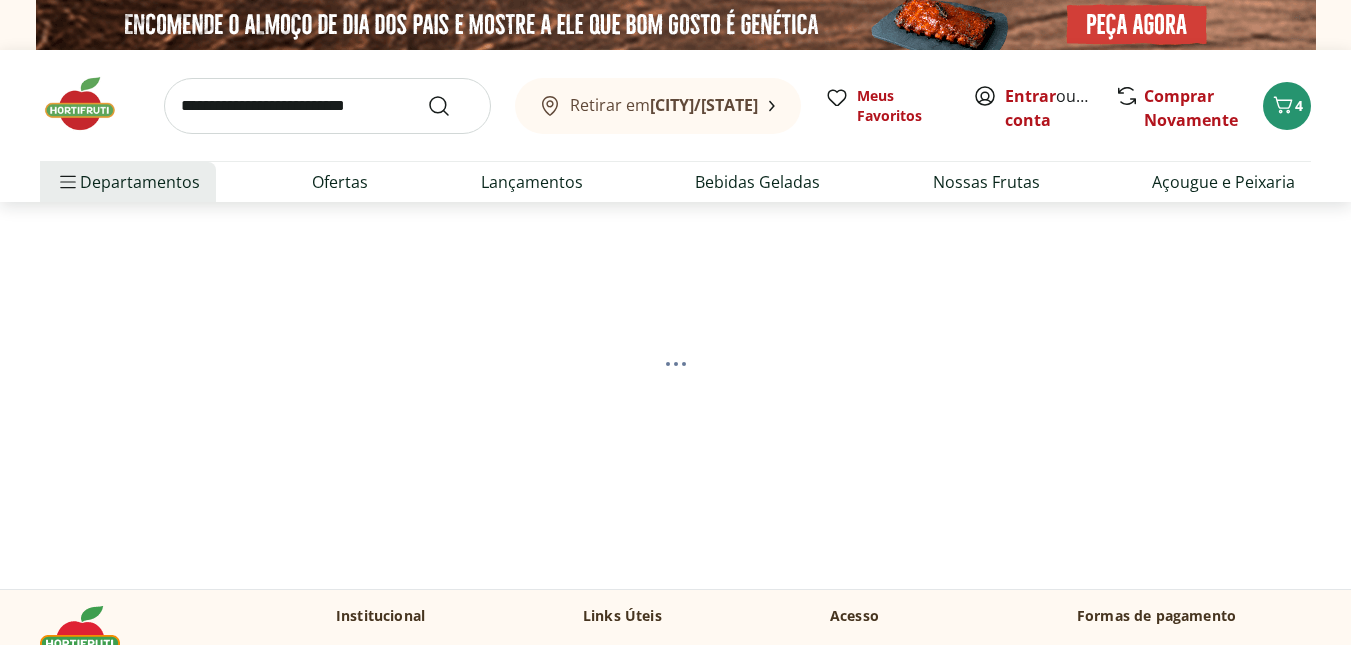 select on "**********" 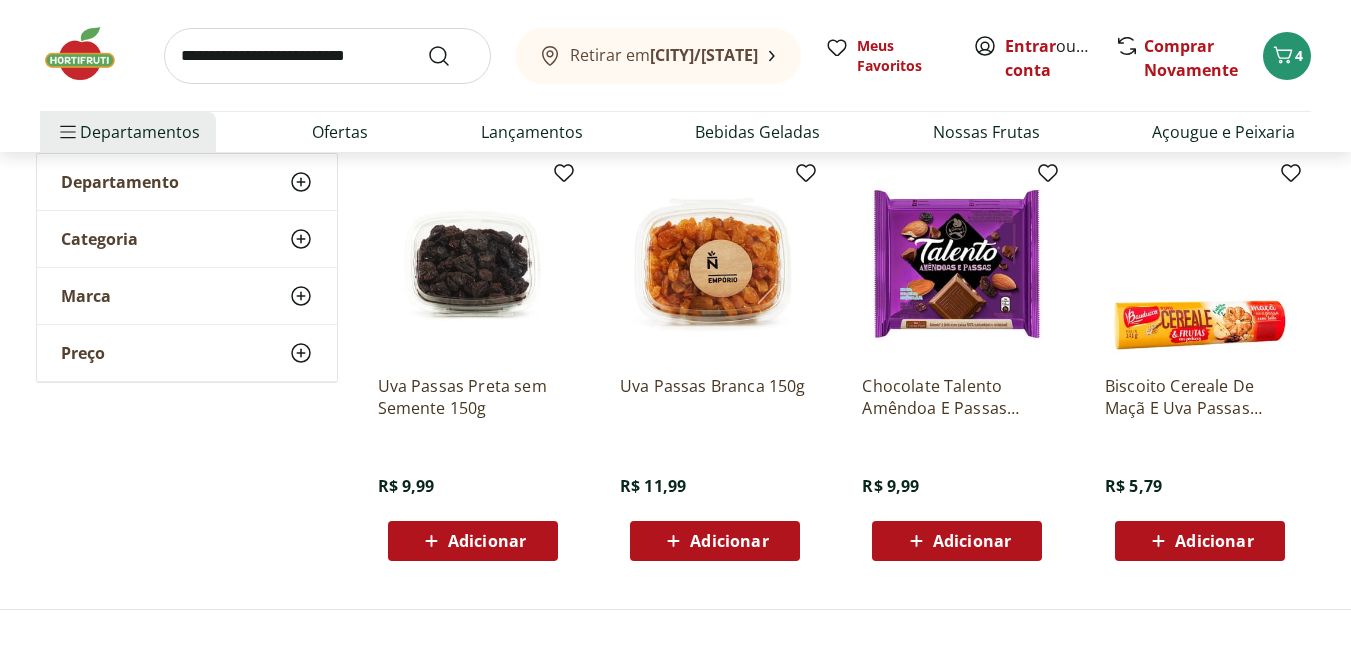 scroll, scrollTop: 300, scrollLeft: 0, axis: vertical 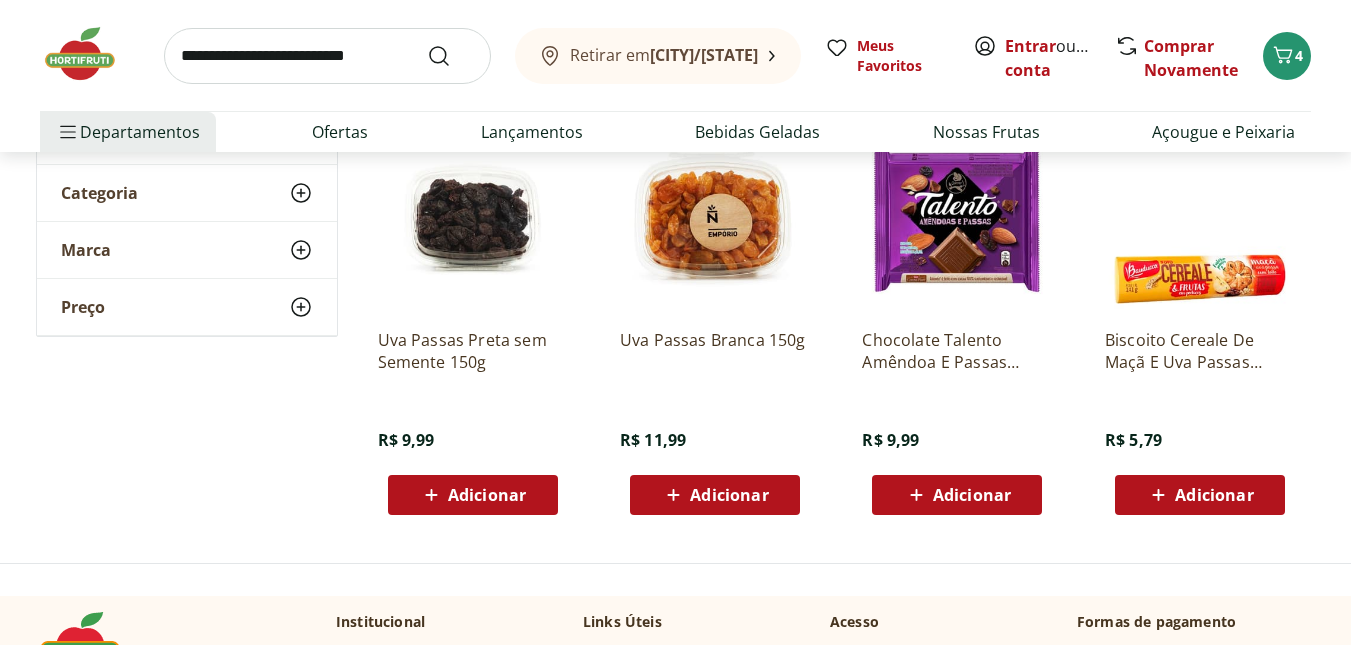 click on "Adicionar" at bounding box center [487, 495] 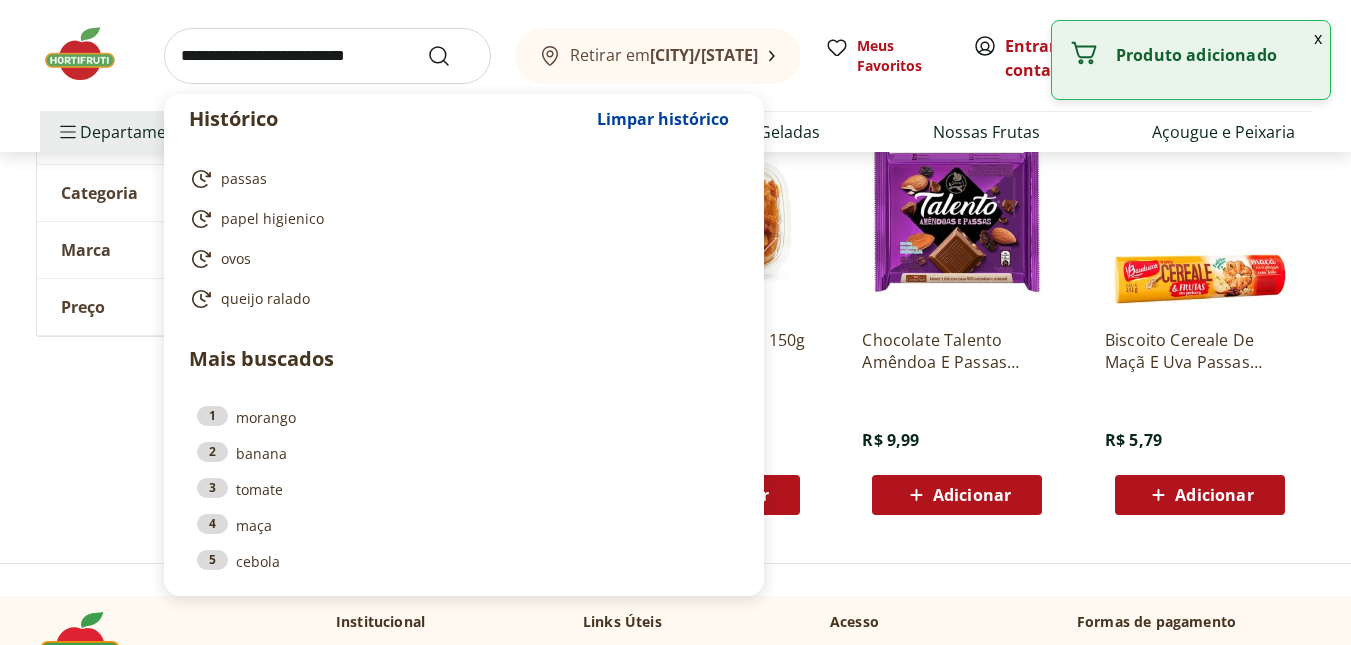 click at bounding box center (327, 56) 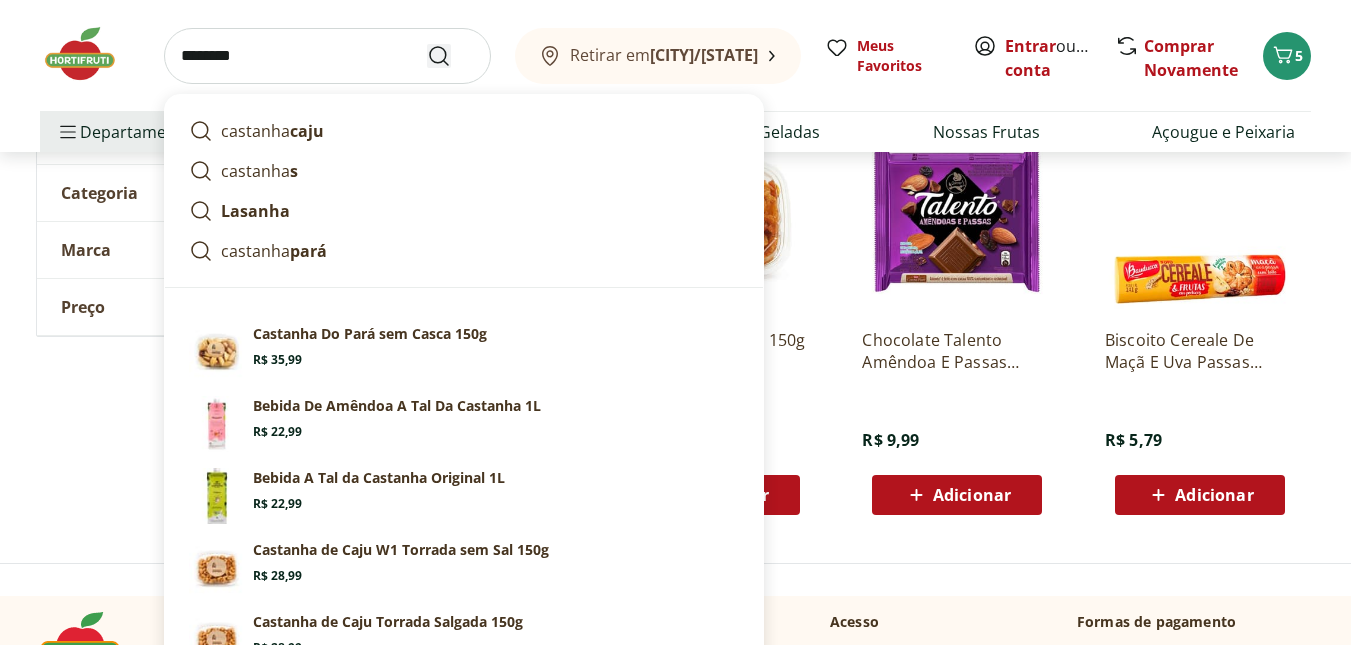 type on "********" 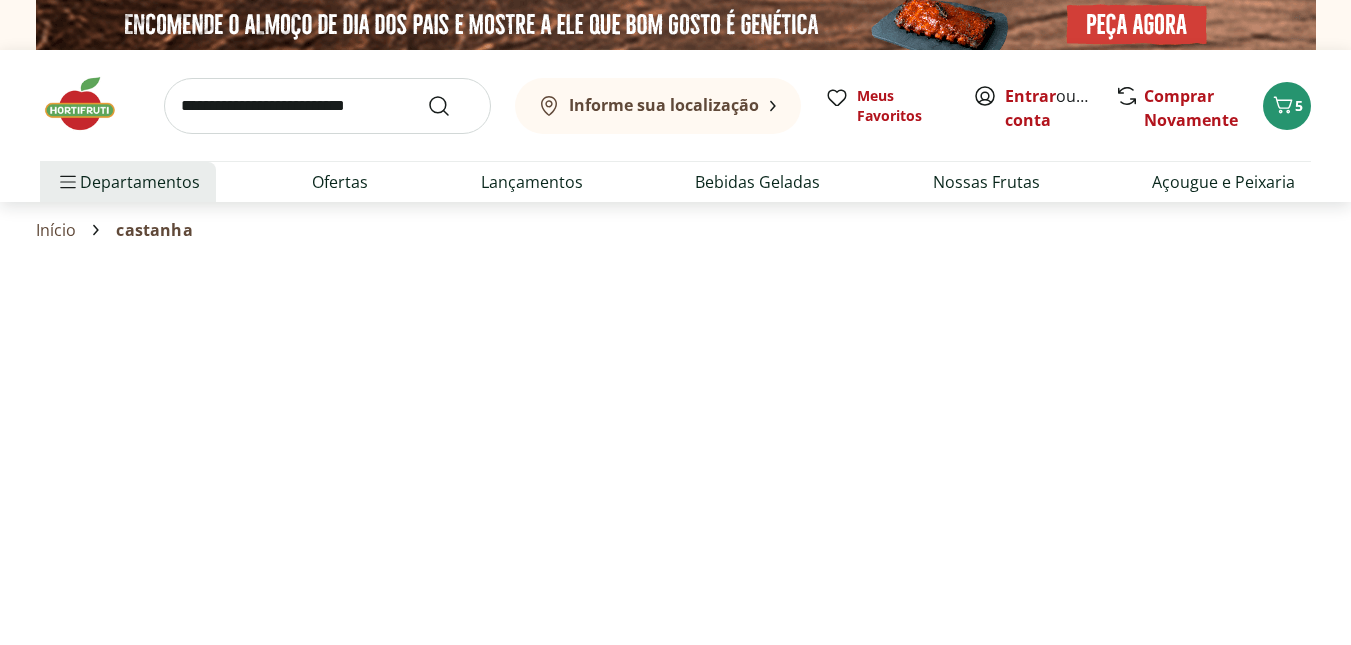 select on "**********" 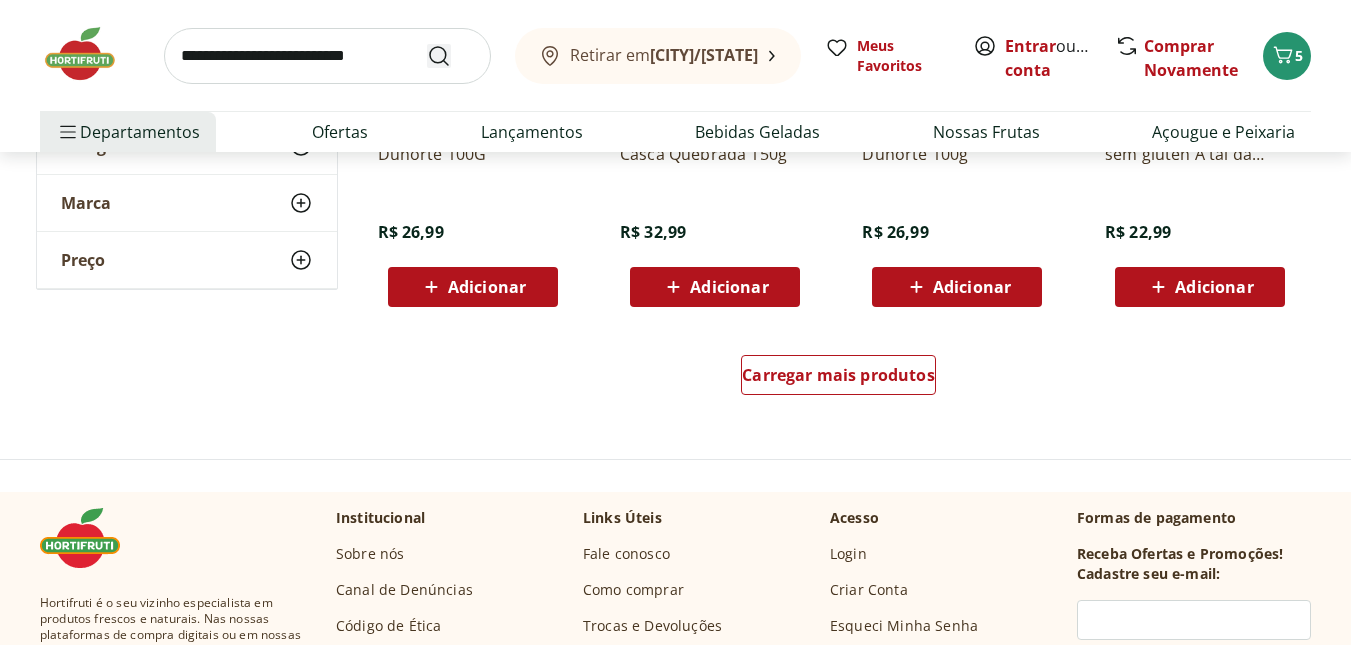 scroll, scrollTop: 1400, scrollLeft: 0, axis: vertical 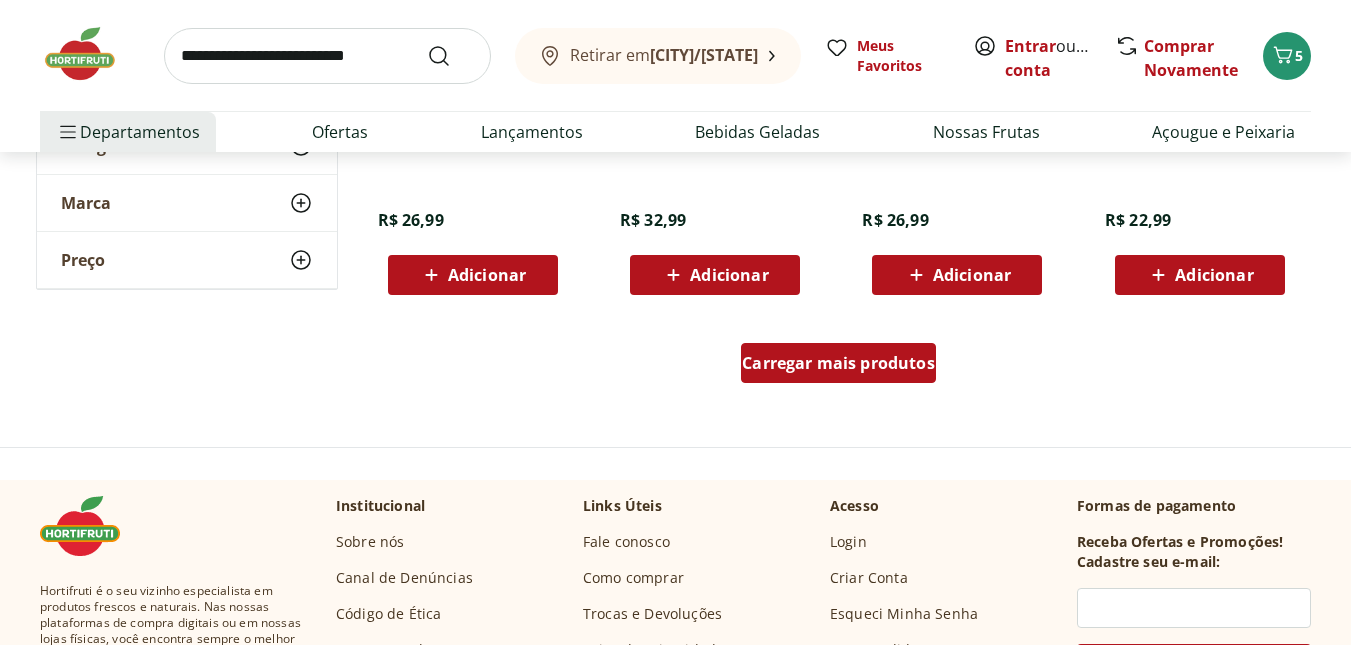 click on "Carregar mais produtos" at bounding box center [838, 363] 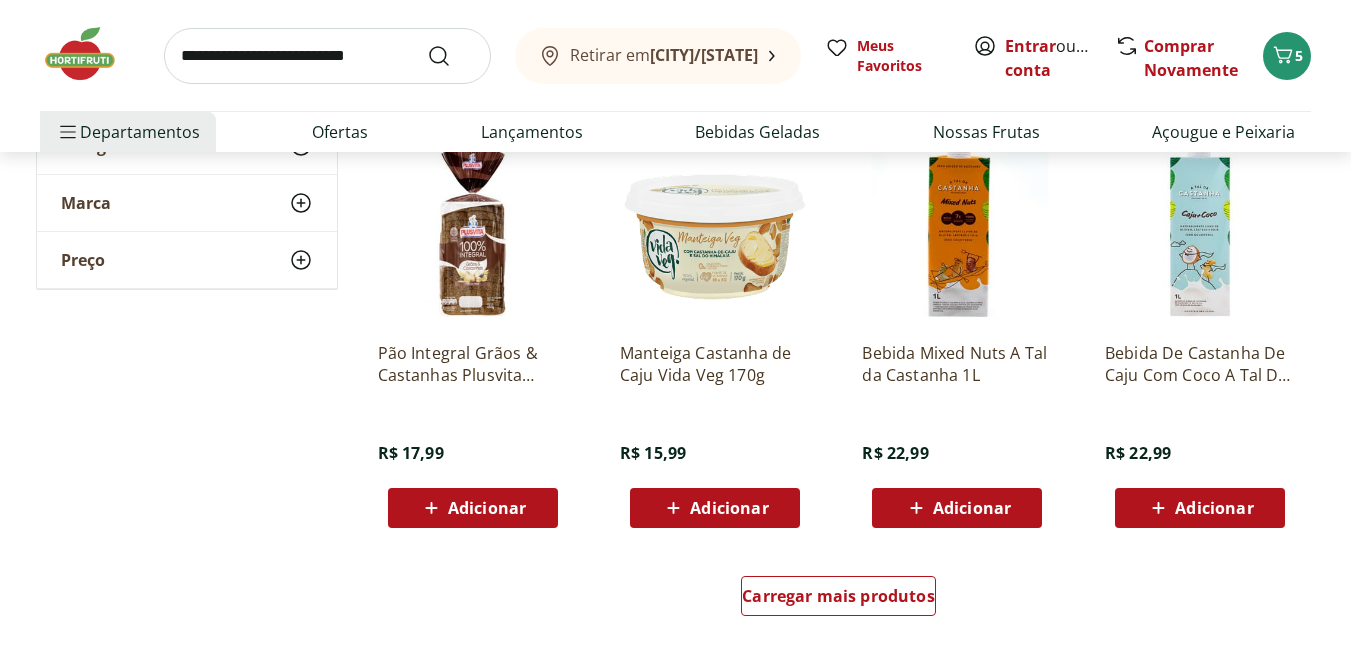 scroll, scrollTop: 2500, scrollLeft: 0, axis: vertical 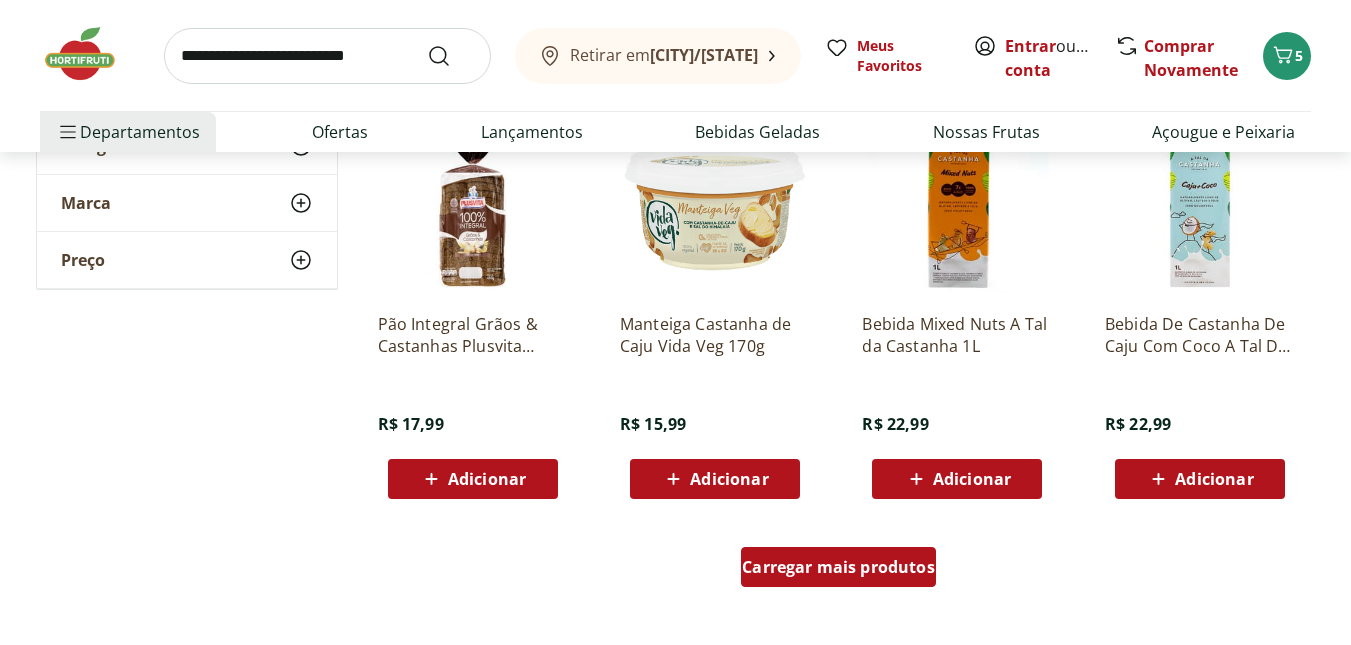 click on "Carregar mais produtos" at bounding box center (838, 567) 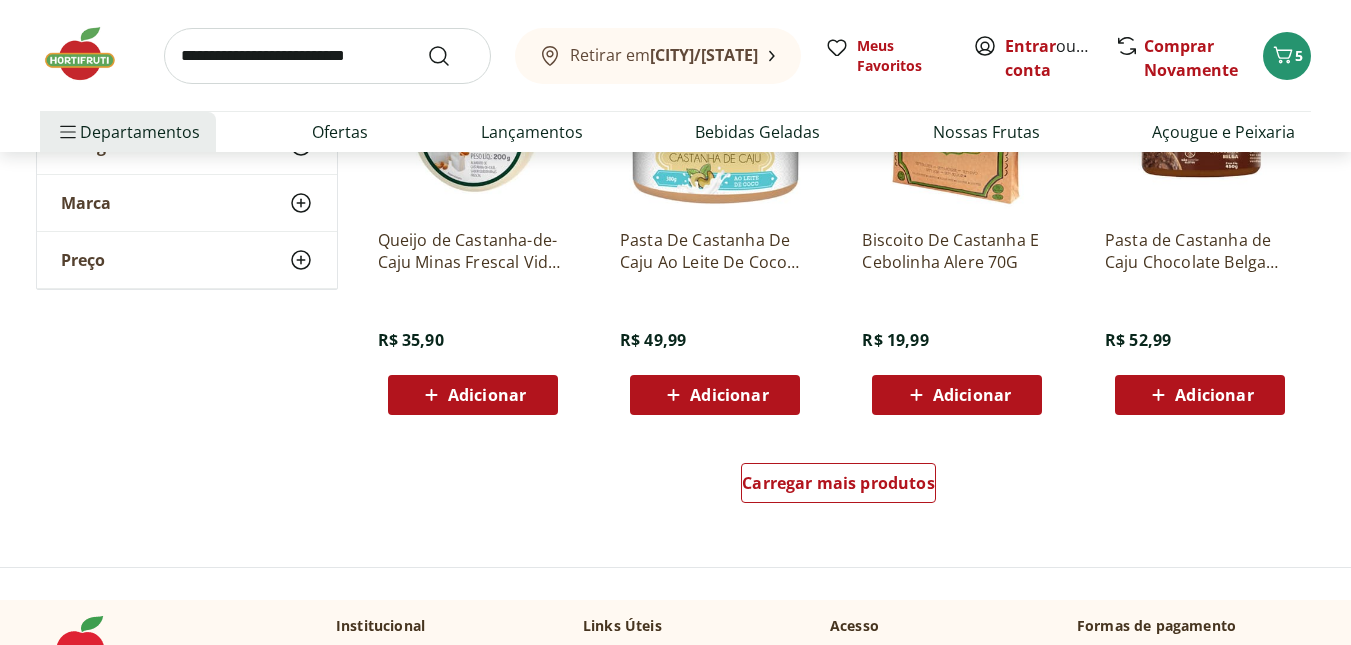 scroll, scrollTop: 3900, scrollLeft: 0, axis: vertical 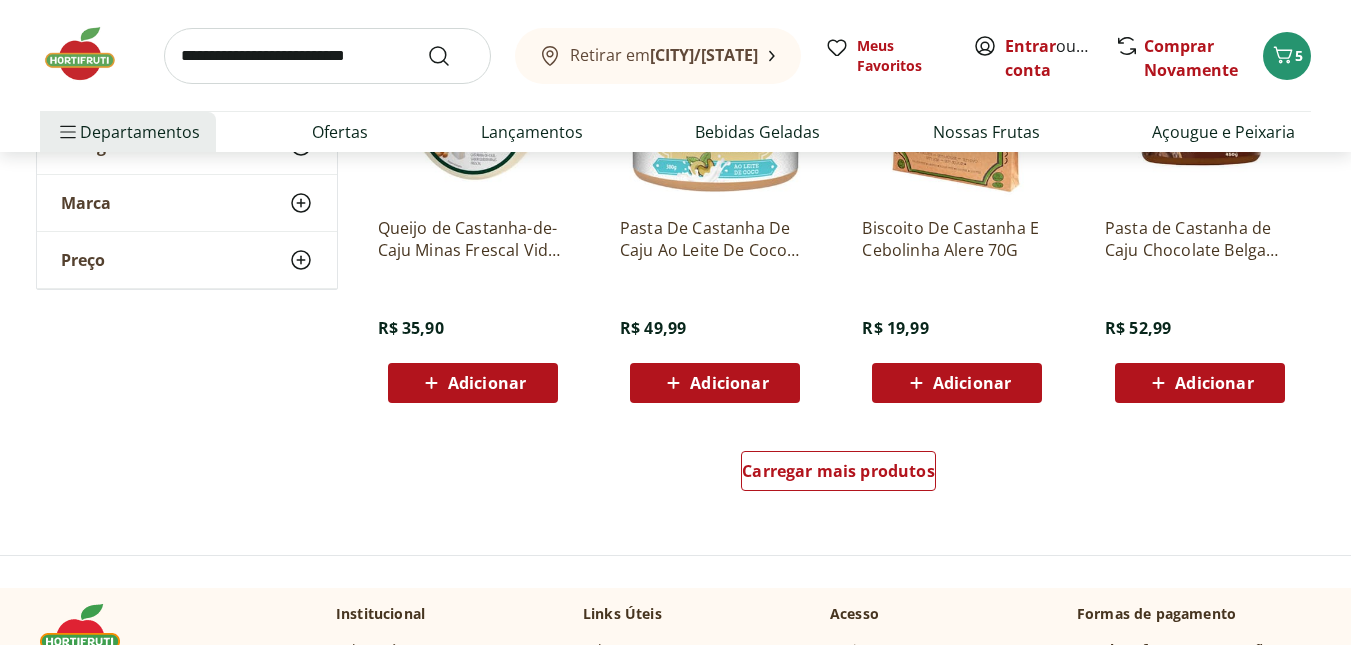 click on "Carregar mais produtos" at bounding box center [839, 475] 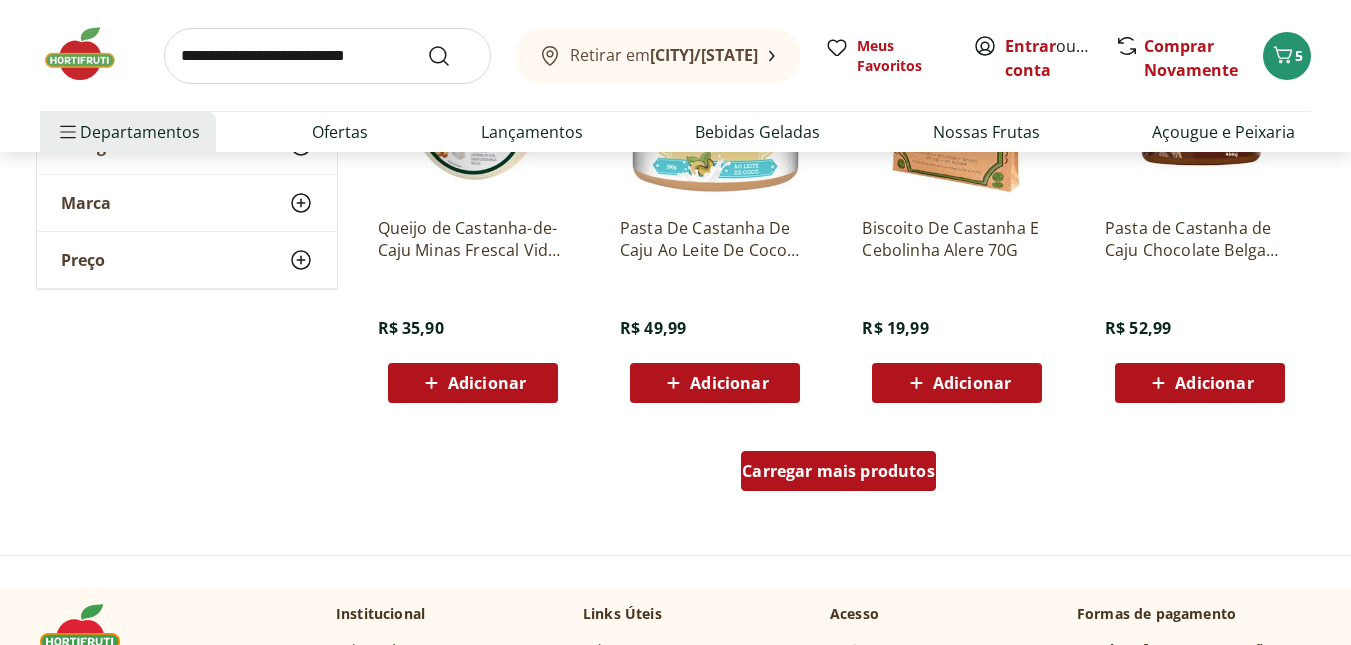 click on "Carregar mais produtos" at bounding box center [838, 471] 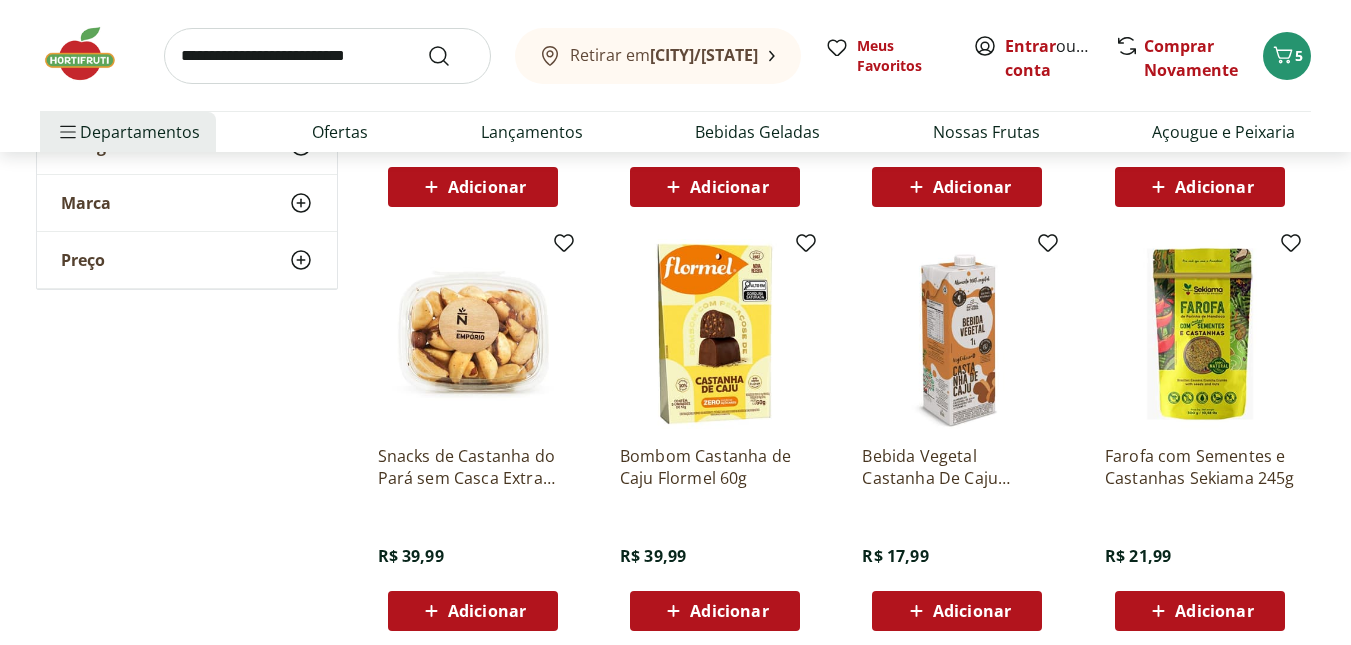 scroll, scrollTop: 4100, scrollLeft: 0, axis: vertical 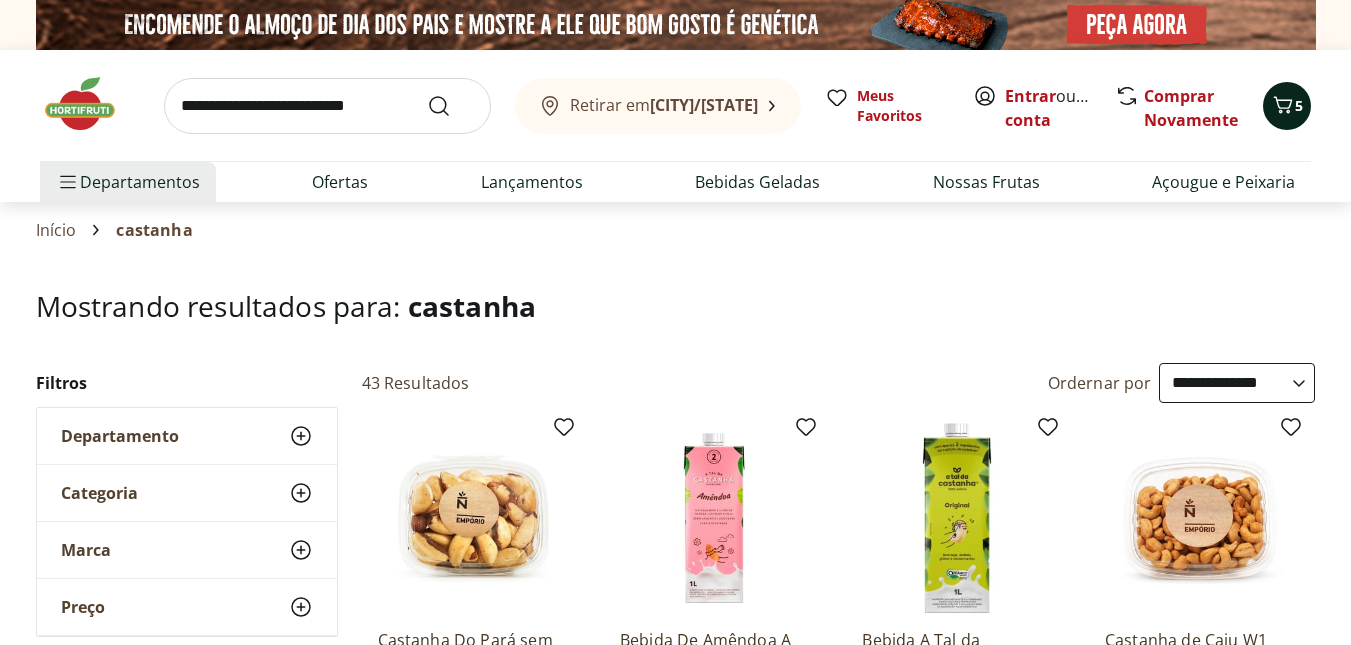 click on "5" at bounding box center [1287, 106] 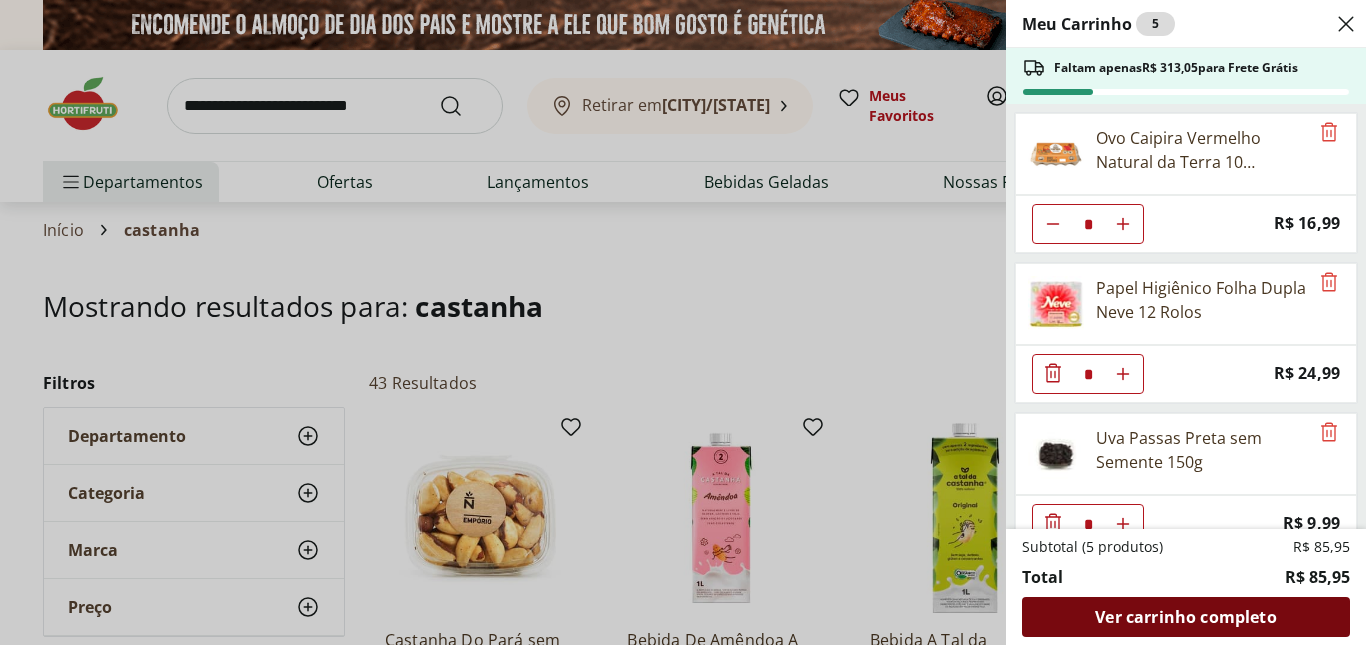 click on "Ver carrinho completo" at bounding box center [1185, 617] 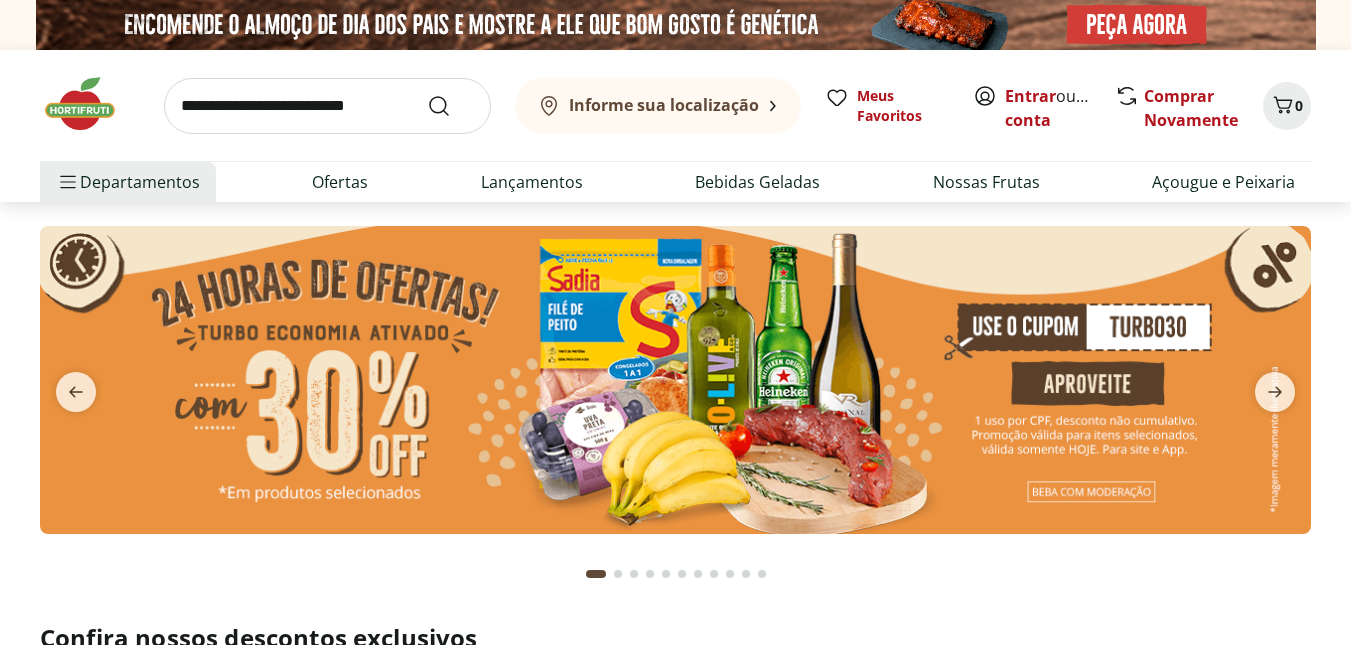 scroll, scrollTop: 0, scrollLeft: 0, axis: both 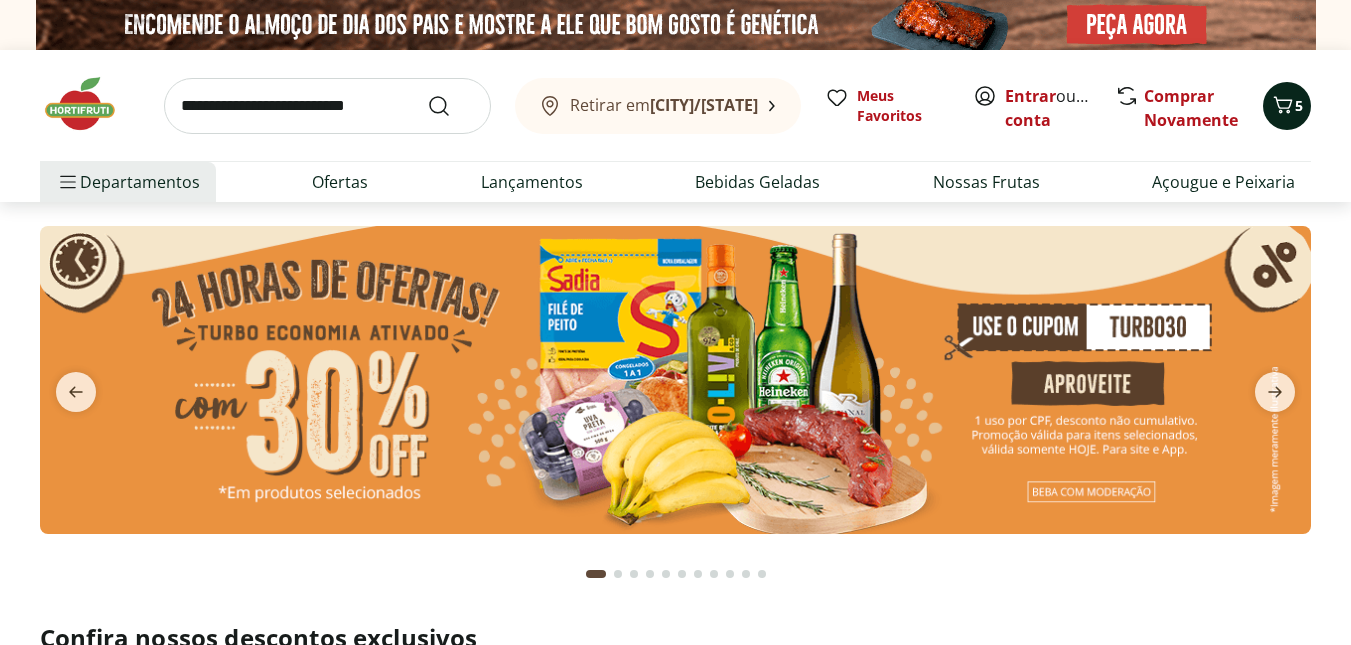 click on "5" at bounding box center [1299, 105] 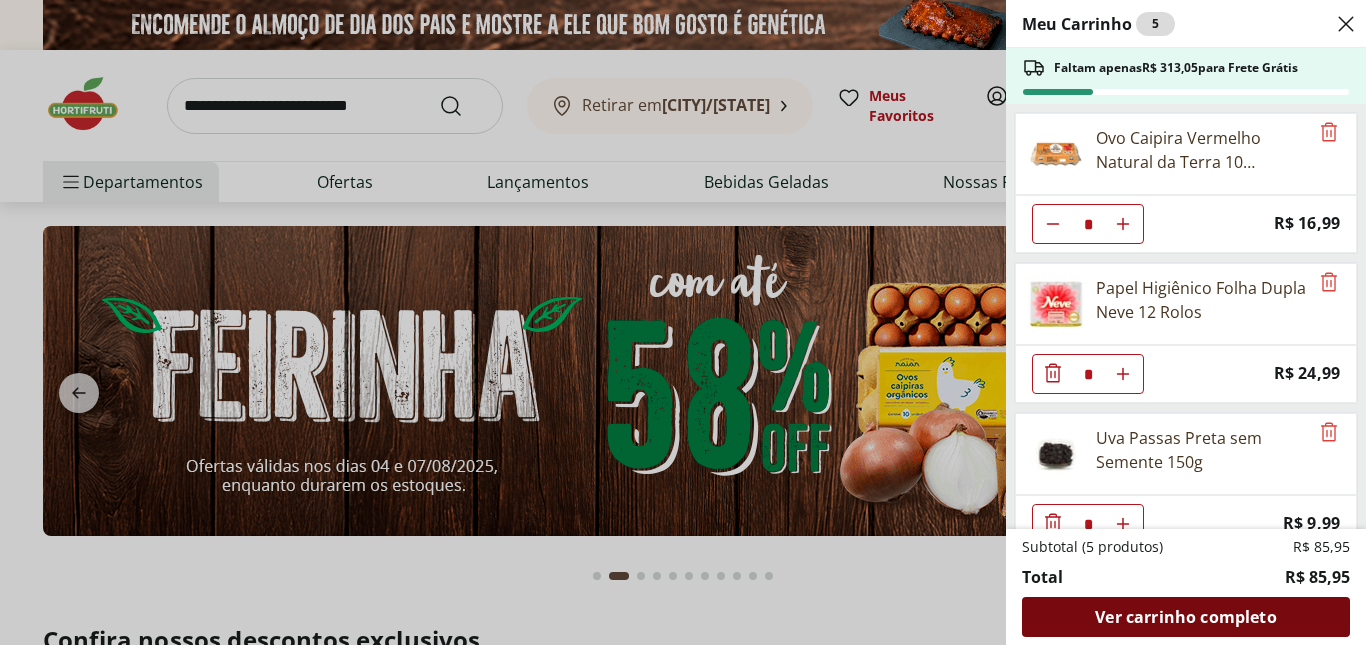 click on "Ver carrinho completo" at bounding box center (1185, 617) 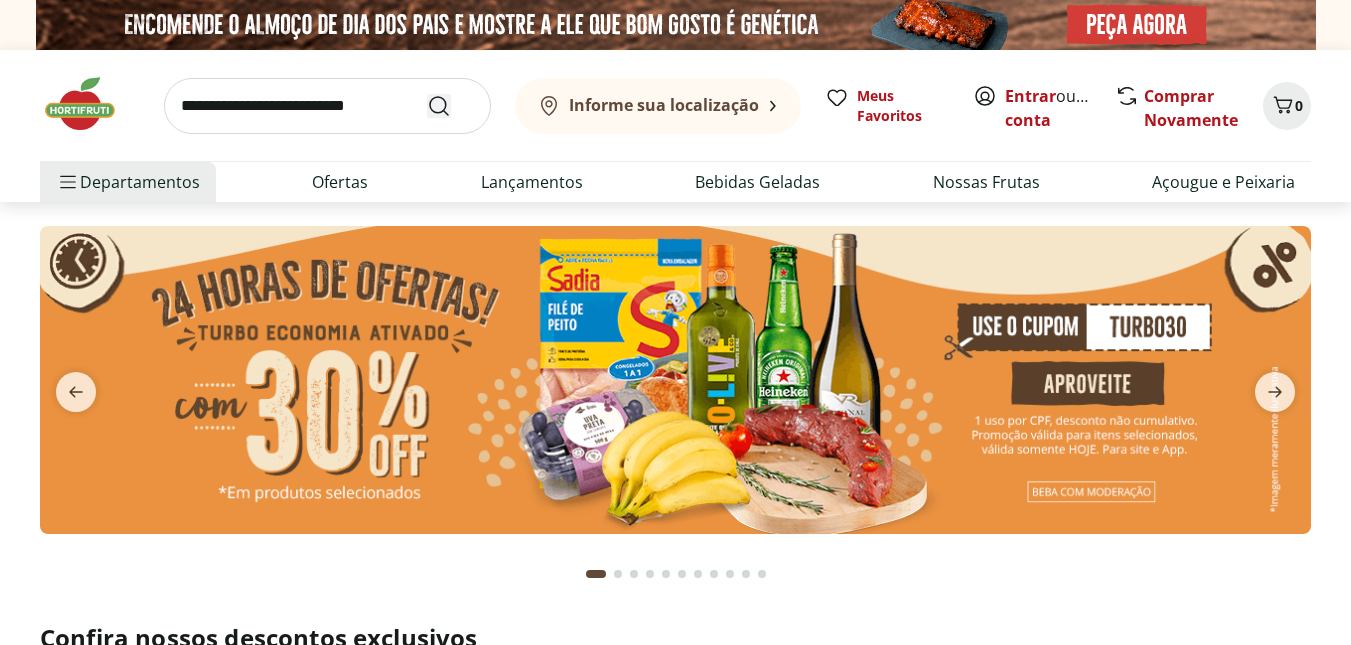 scroll, scrollTop: 0, scrollLeft: 0, axis: both 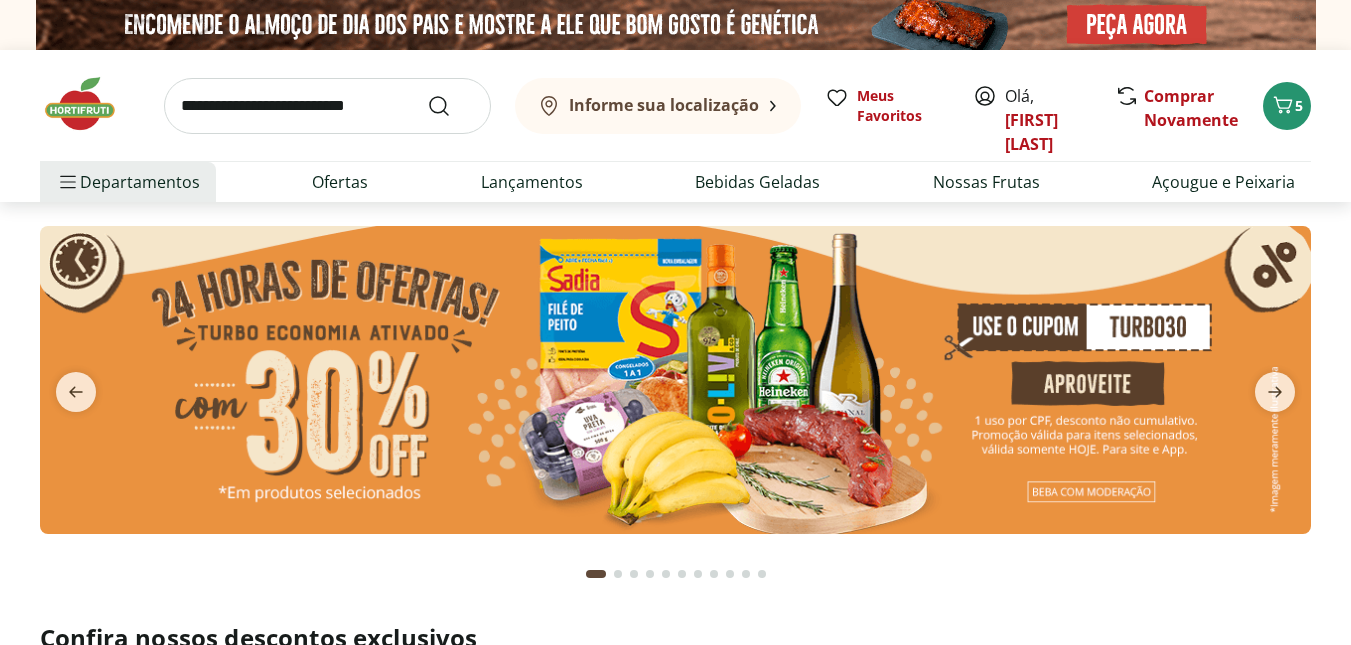 click at bounding box center [327, 106] 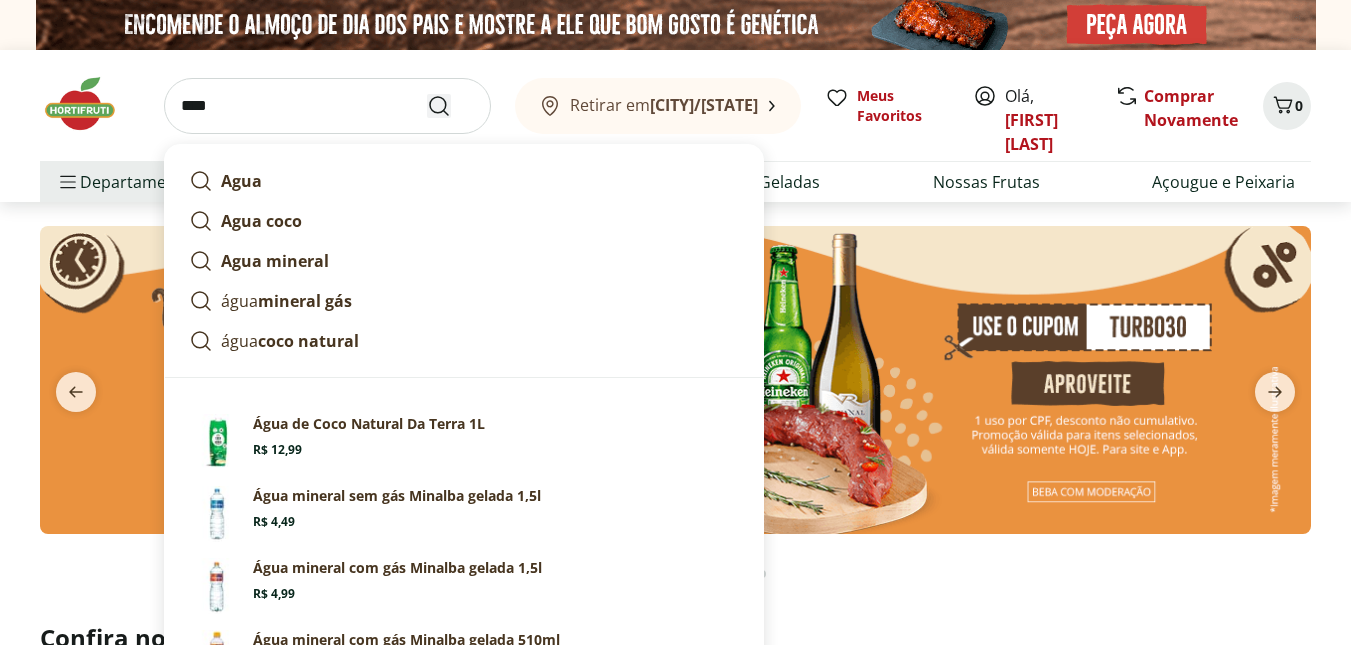 type on "****" 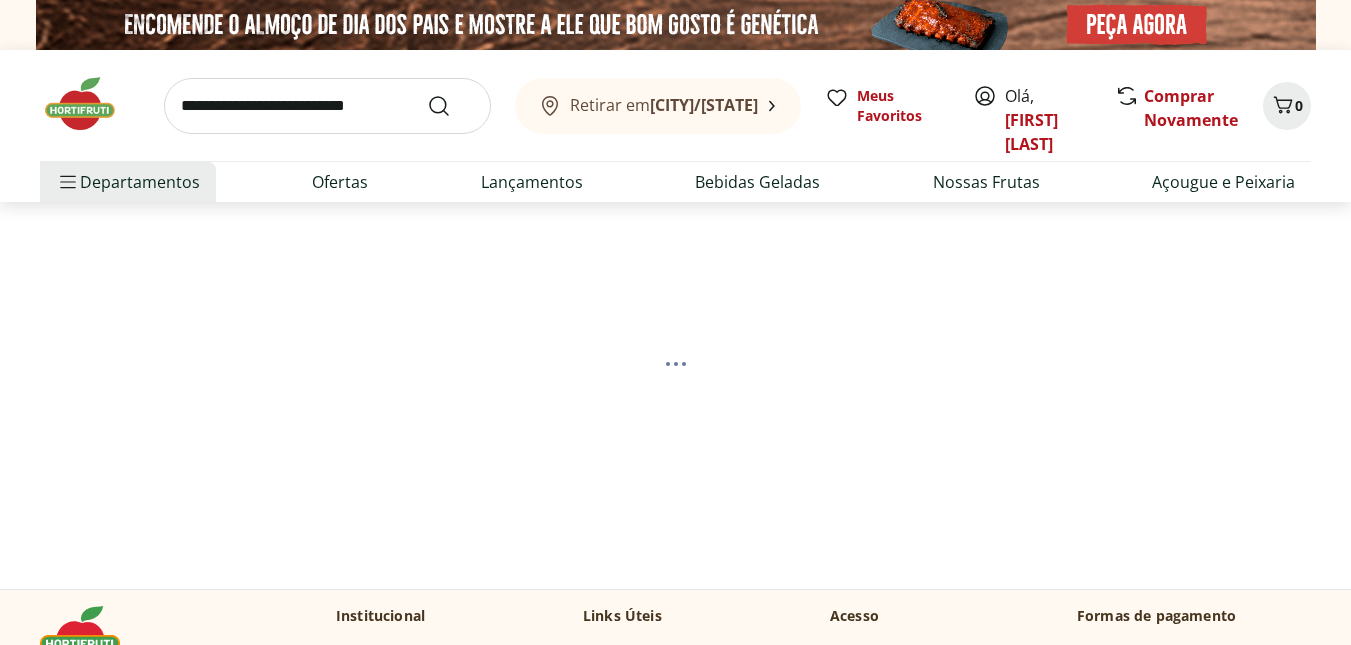 select on "**********" 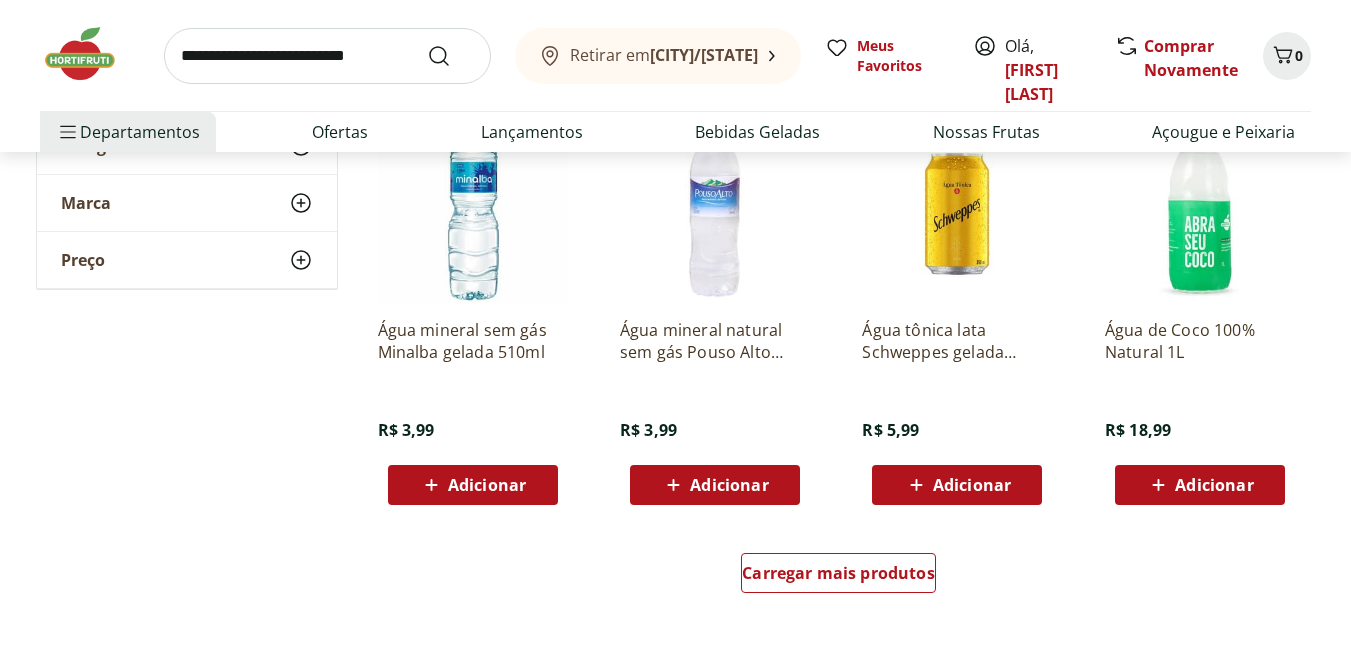 scroll, scrollTop: 1000, scrollLeft: 0, axis: vertical 